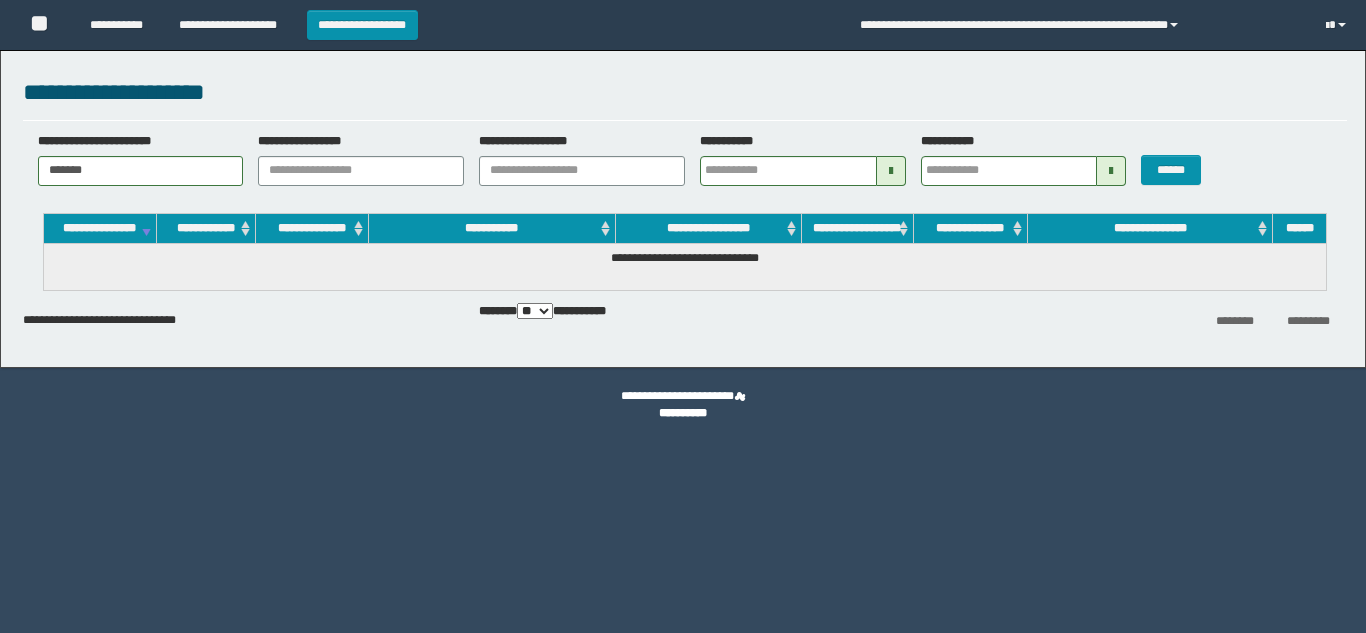 scroll, scrollTop: 0, scrollLeft: 0, axis: both 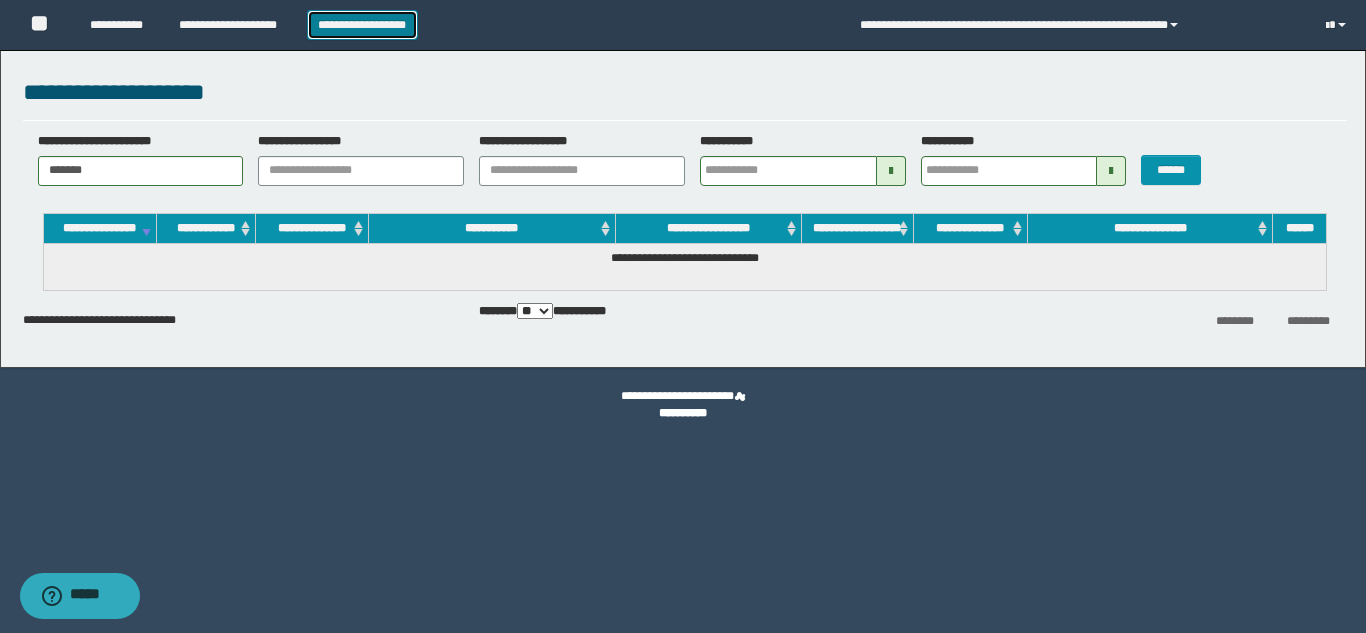 click on "**********" at bounding box center (362, 25) 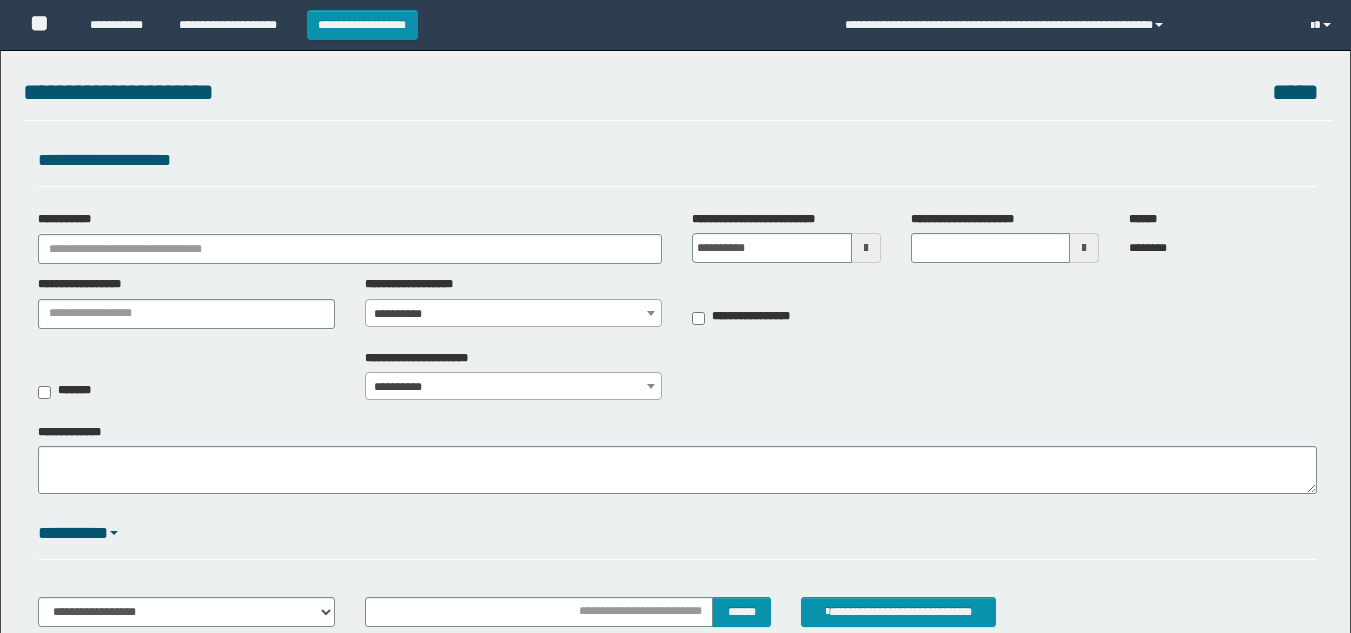 scroll, scrollTop: 0, scrollLeft: 0, axis: both 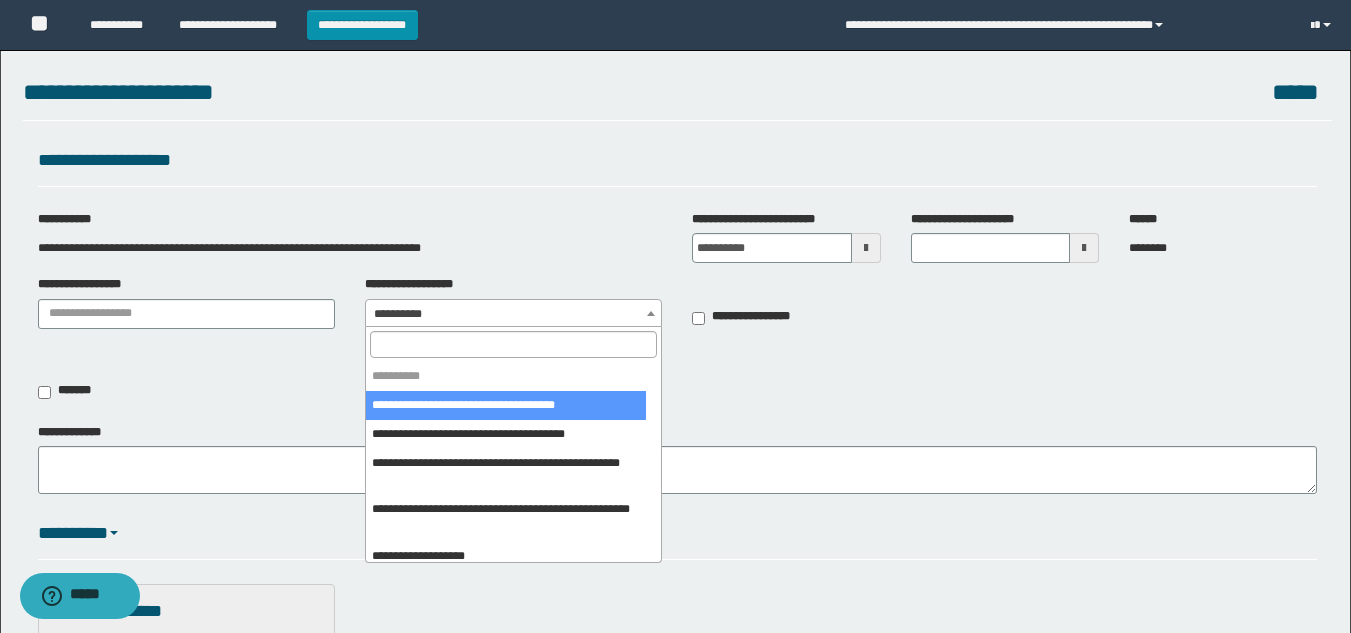 click on "**********" at bounding box center [513, 314] 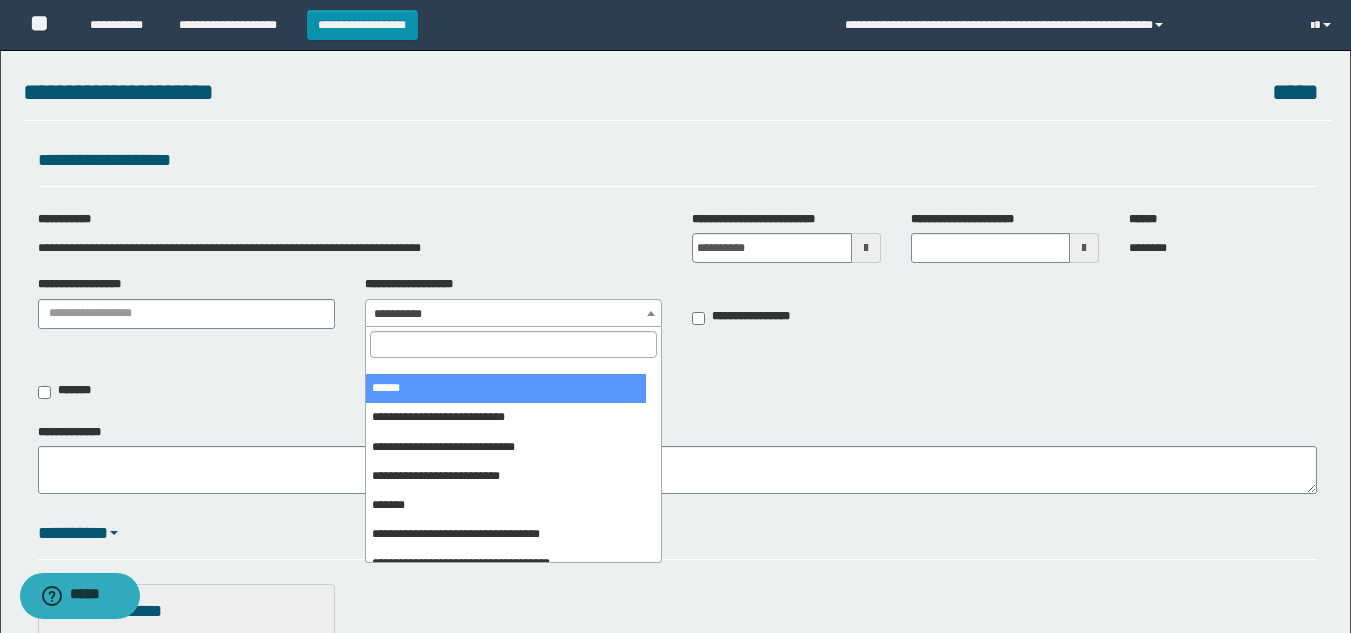 scroll, scrollTop: 400, scrollLeft: 0, axis: vertical 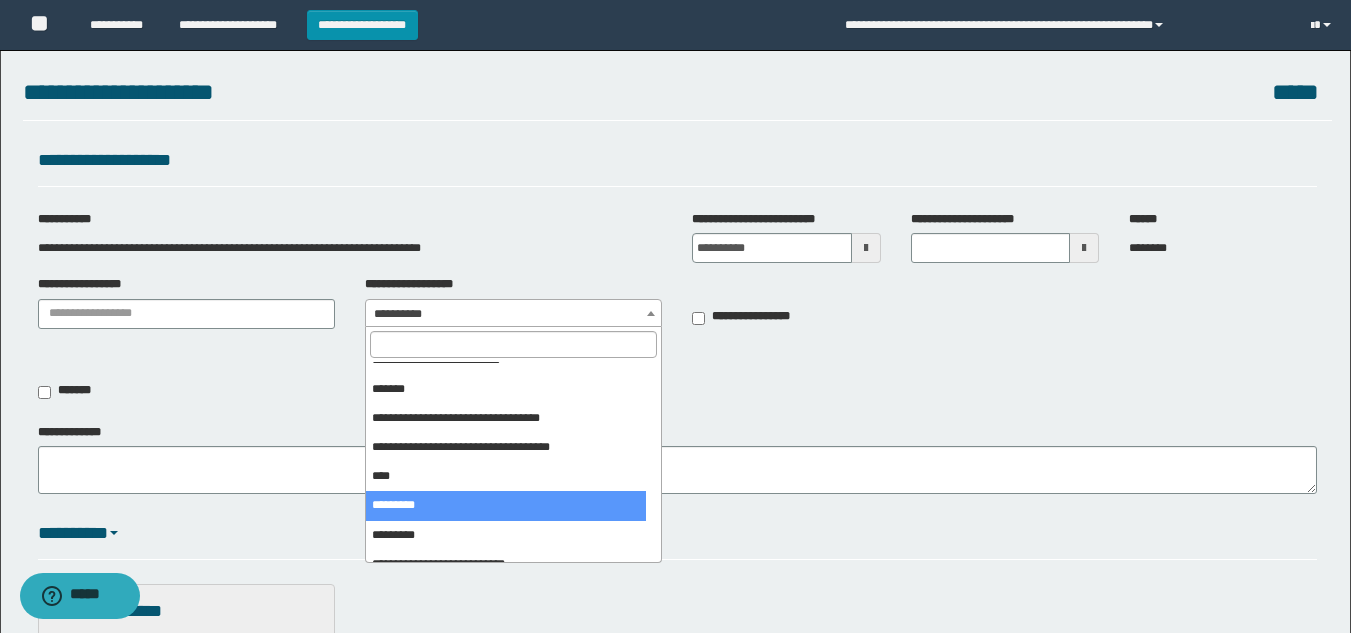select on "***" 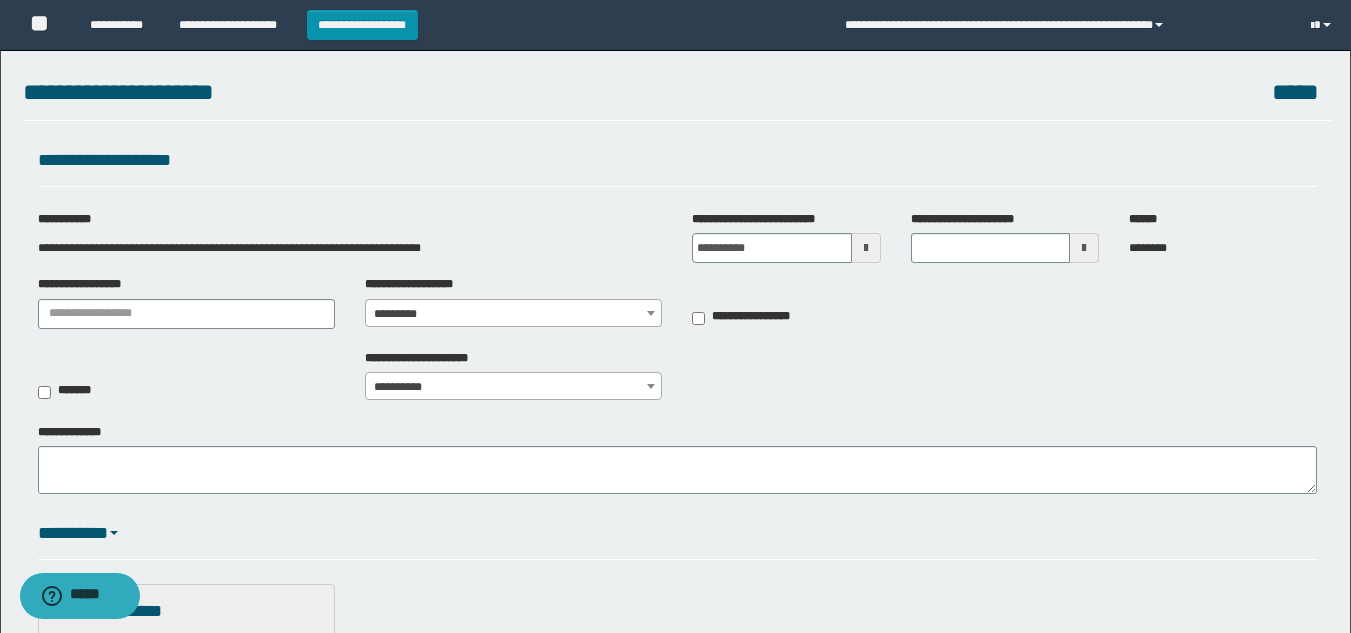 click at bounding box center [866, 248] 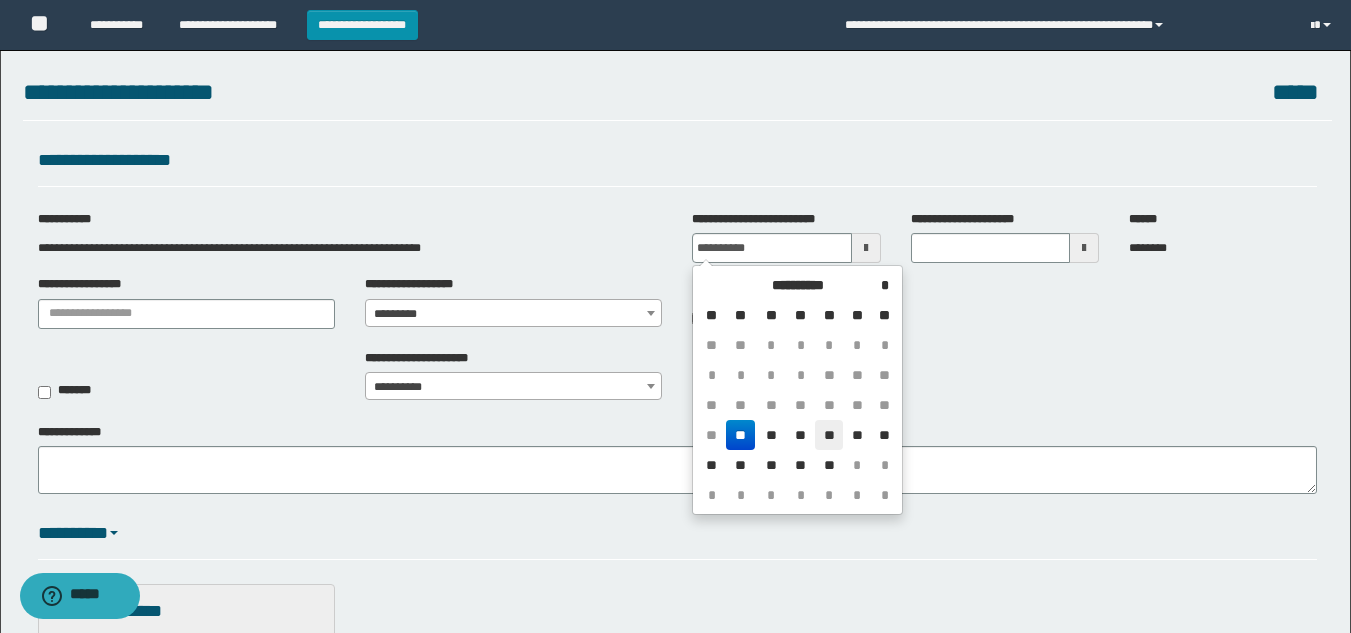 click on "**" at bounding box center (829, 435) 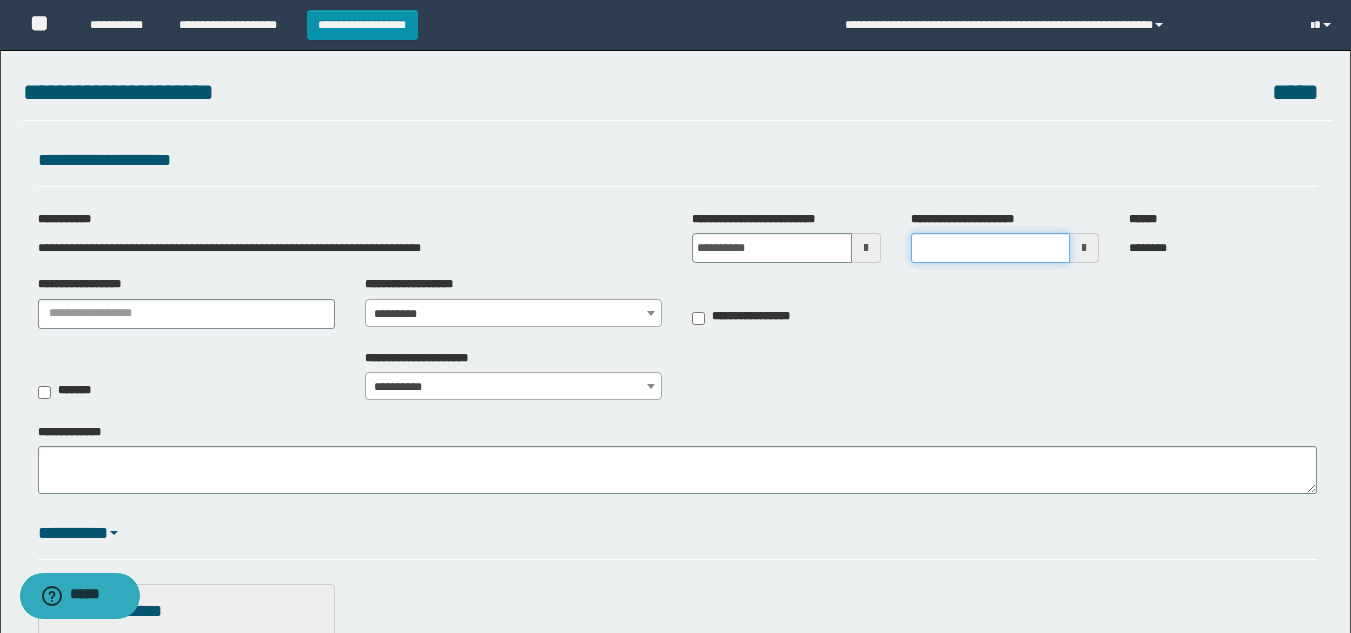 click on "**********" at bounding box center (990, 248) 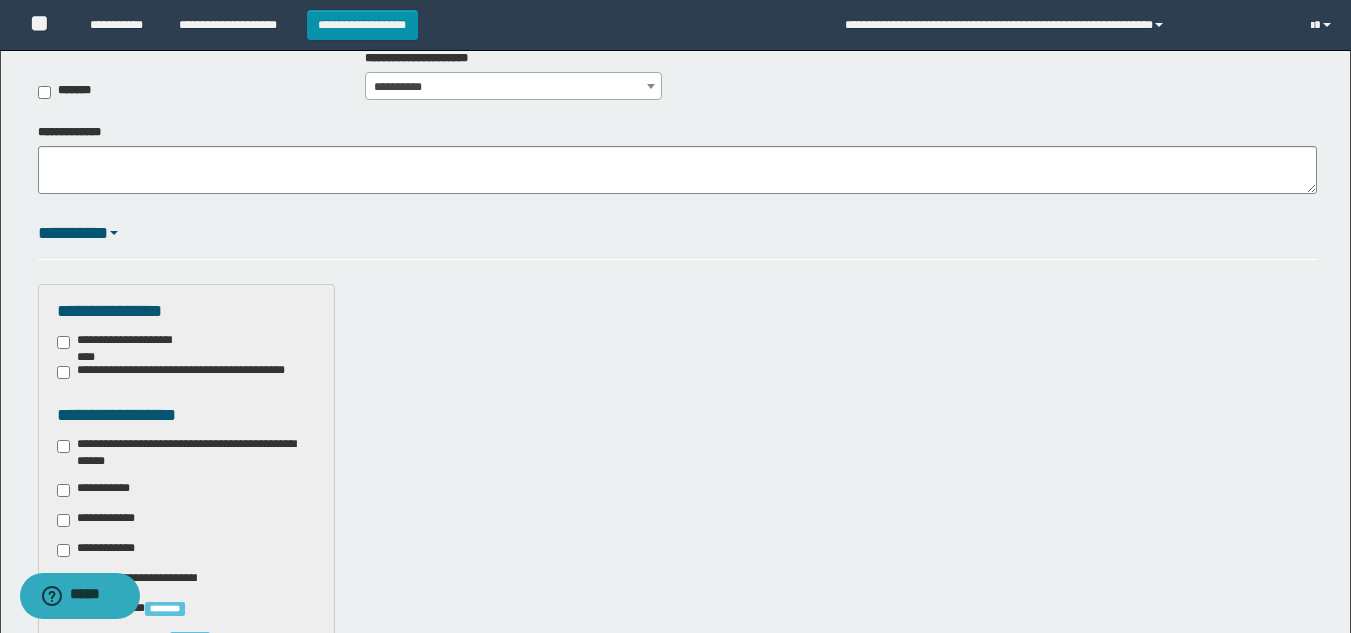 click on "**********" at bounding box center [186, 453] 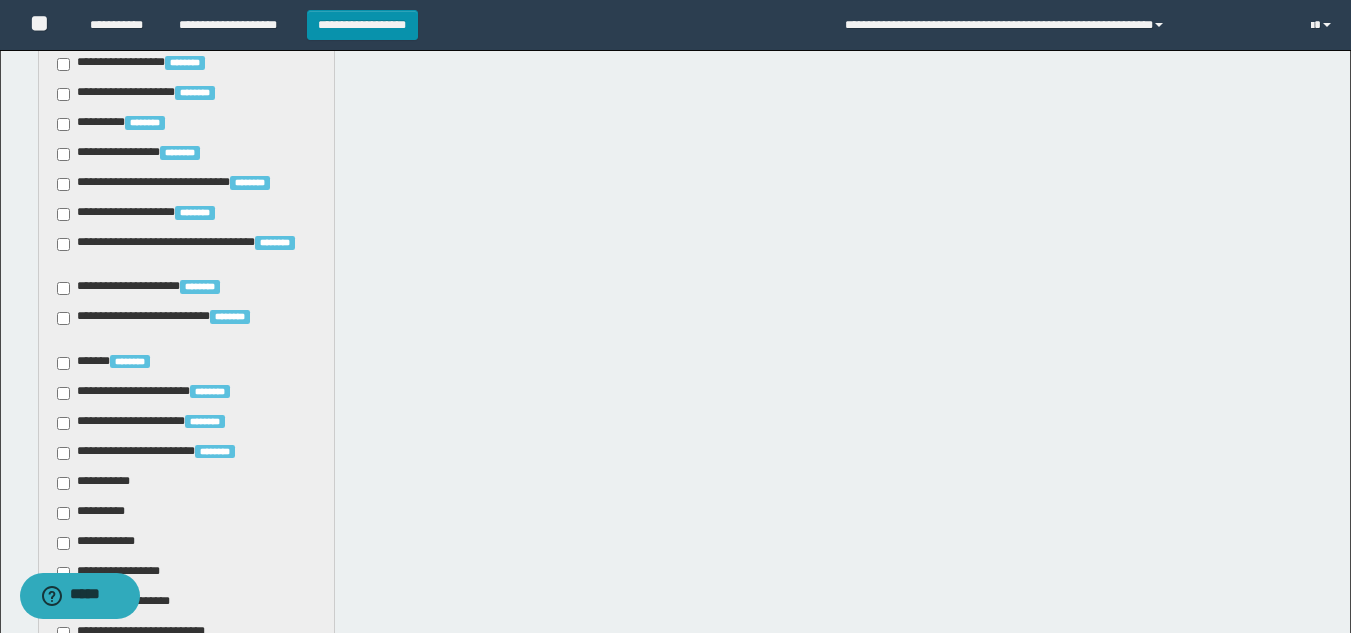 scroll, scrollTop: 1100, scrollLeft: 0, axis: vertical 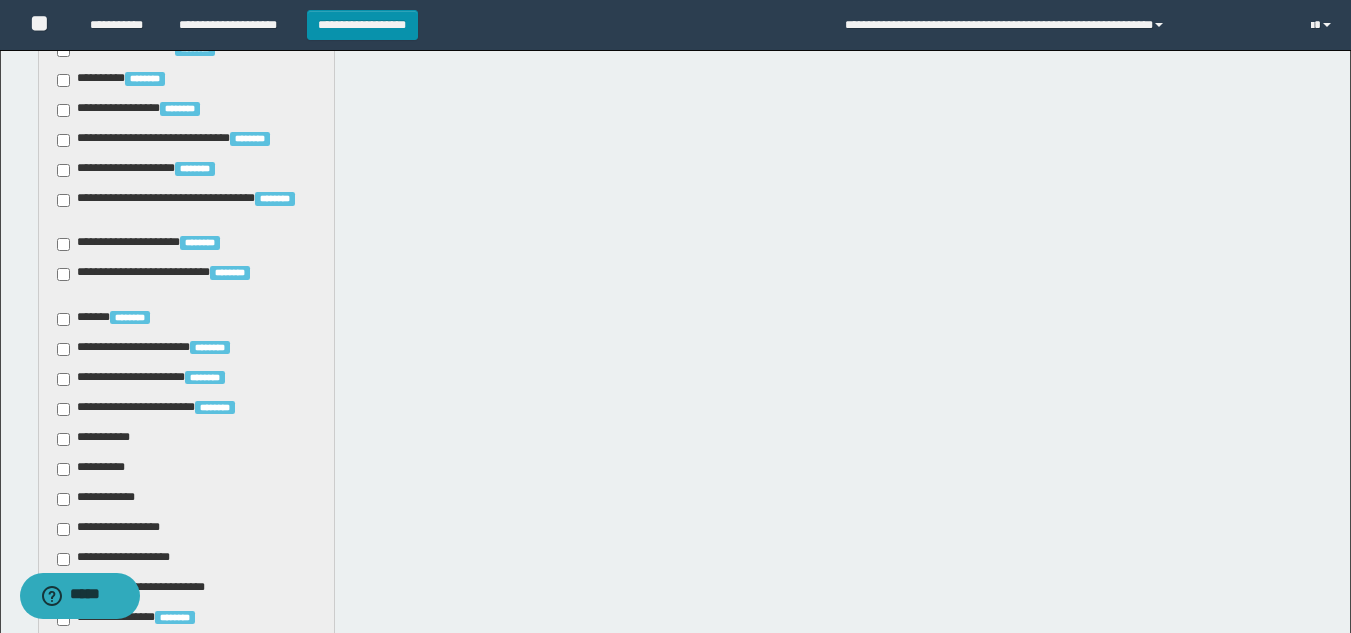 click on "**********" at bounding box center [97, 439] 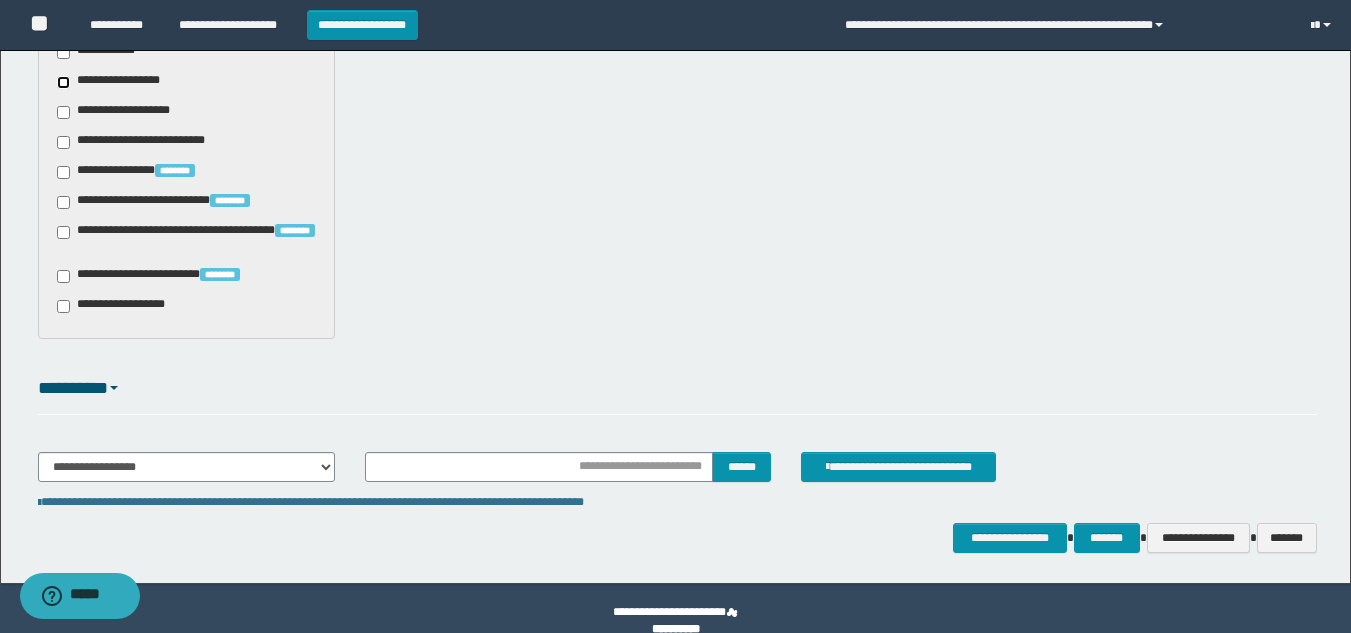 scroll, scrollTop: 1573, scrollLeft: 0, axis: vertical 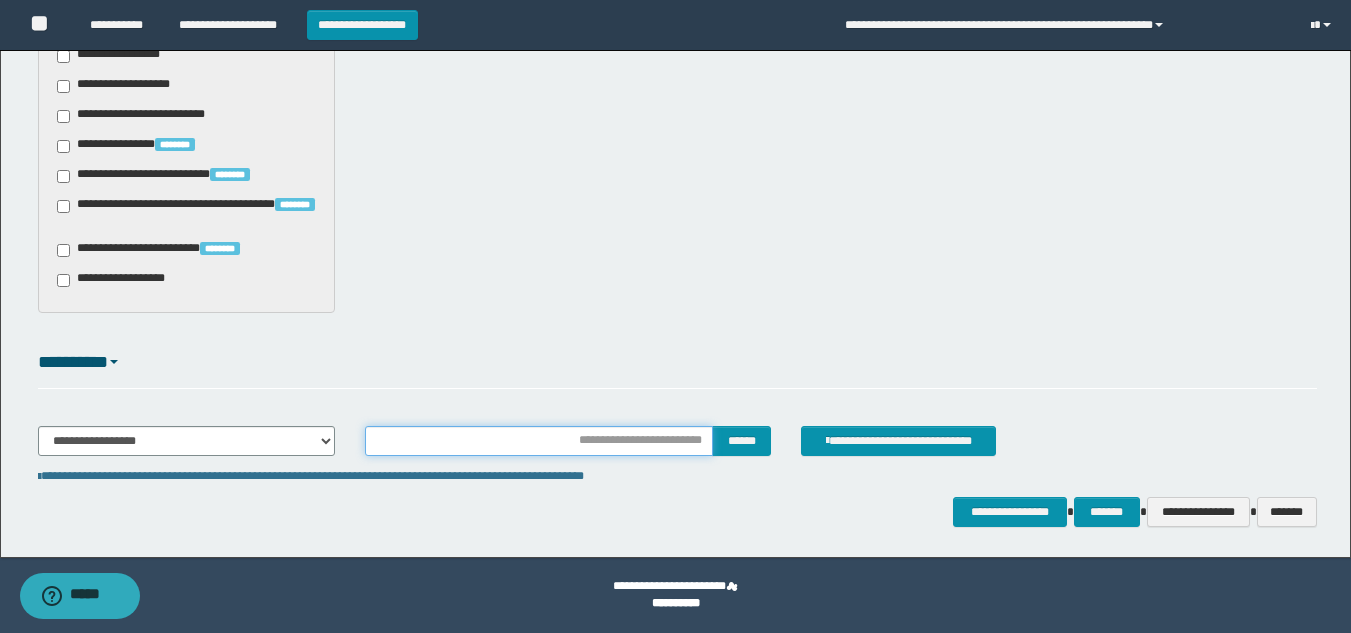 click at bounding box center [539, 441] 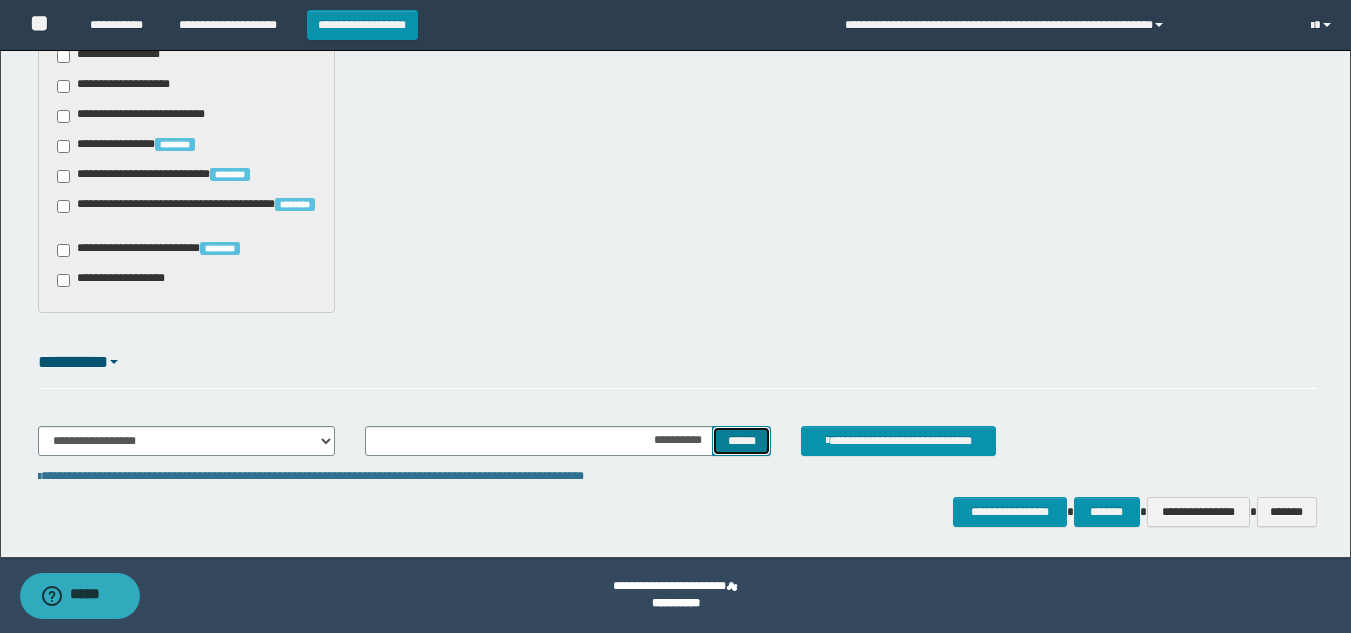click on "******" at bounding box center (741, 441) 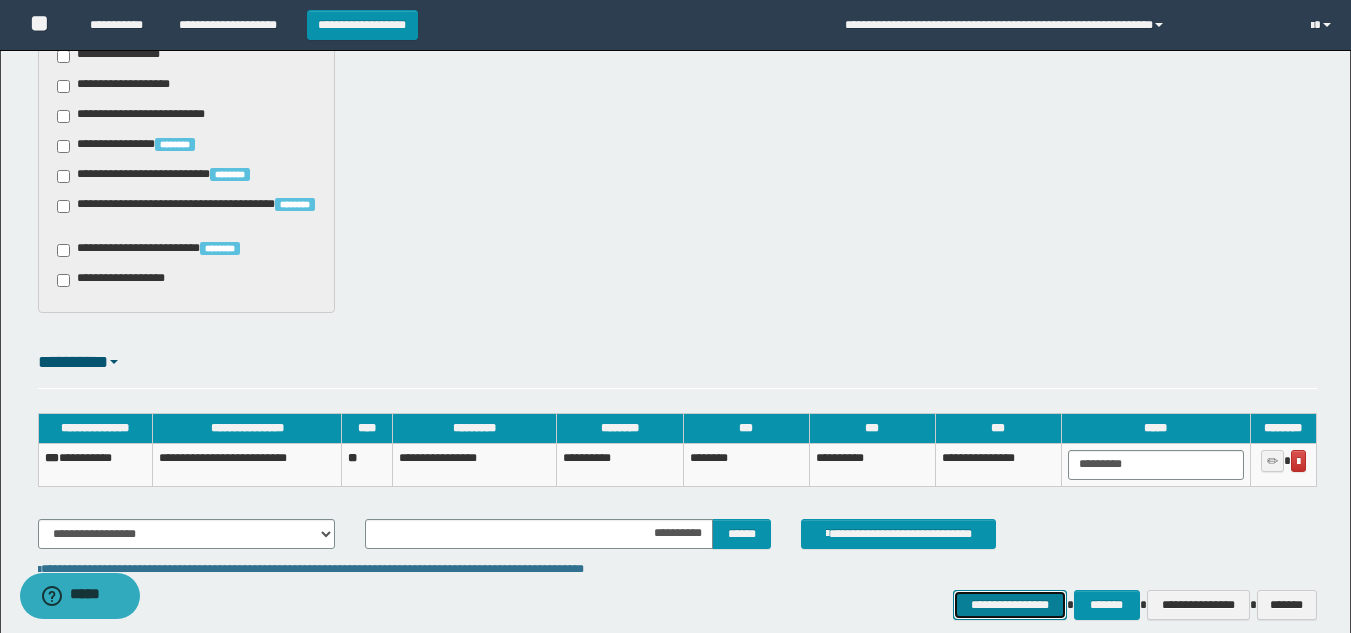 click on "**********" at bounding box center [1009, 605] 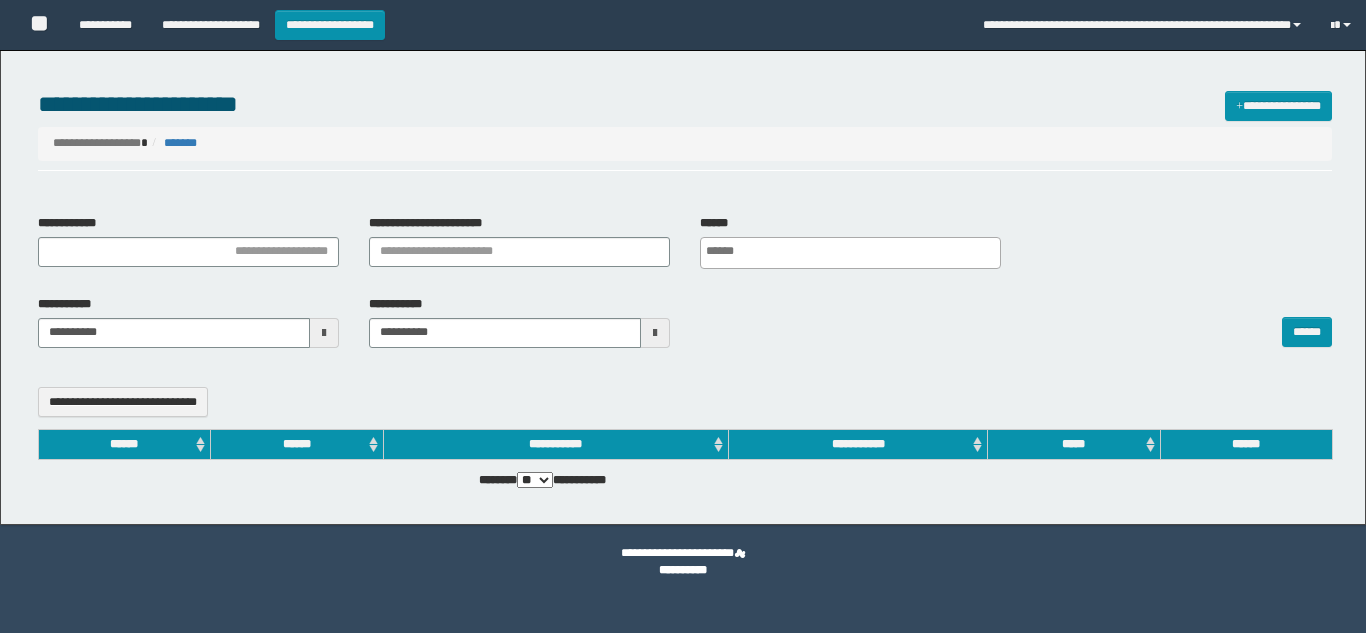 select 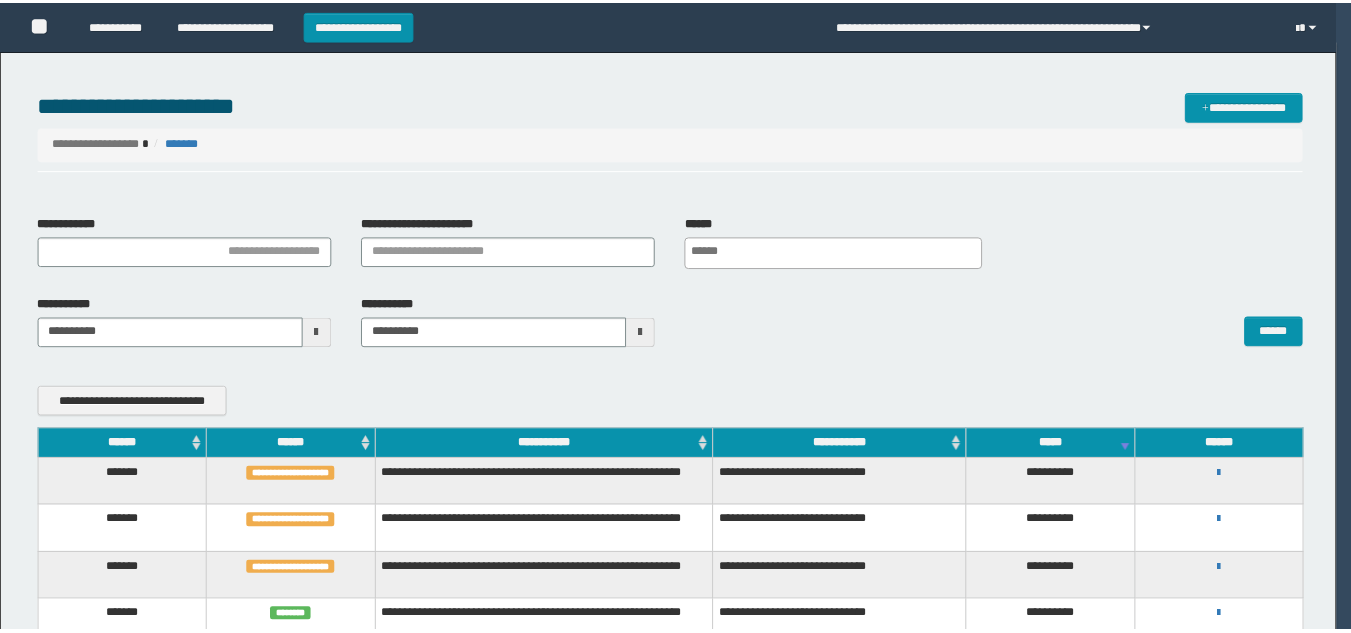 scroll, scrollTop: 0, scrollLeft: 0, axis: both 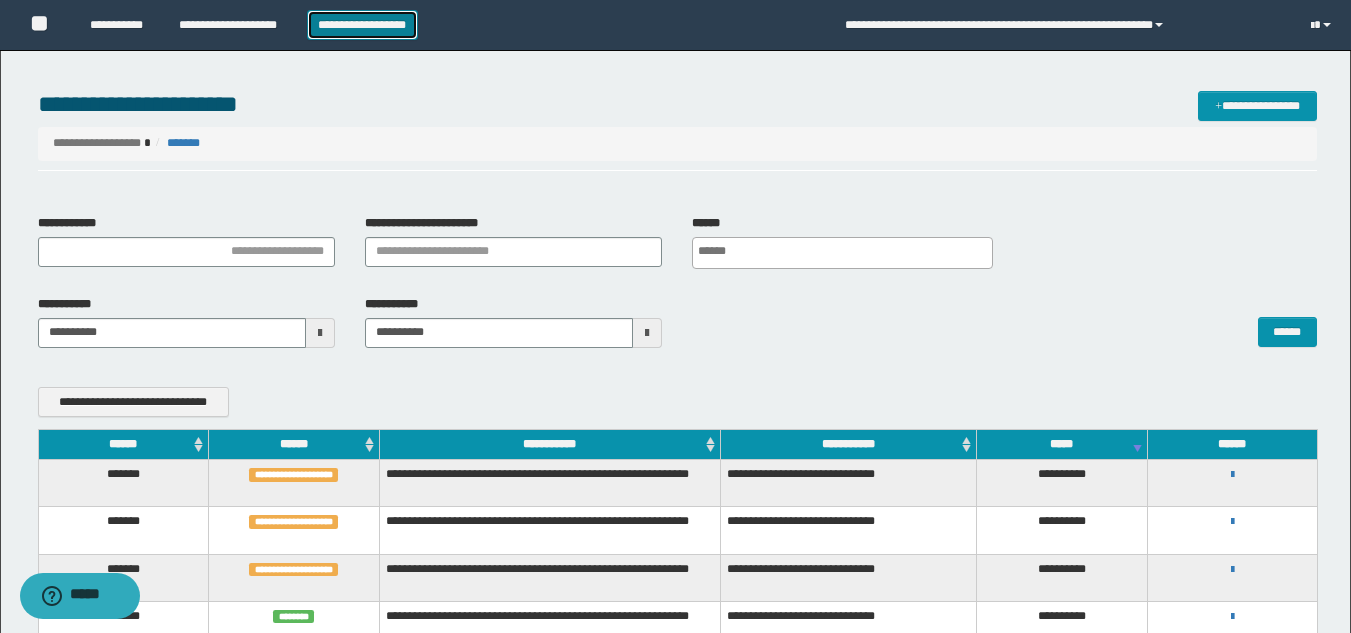 click on "**********" at bounding box center (362, 25) 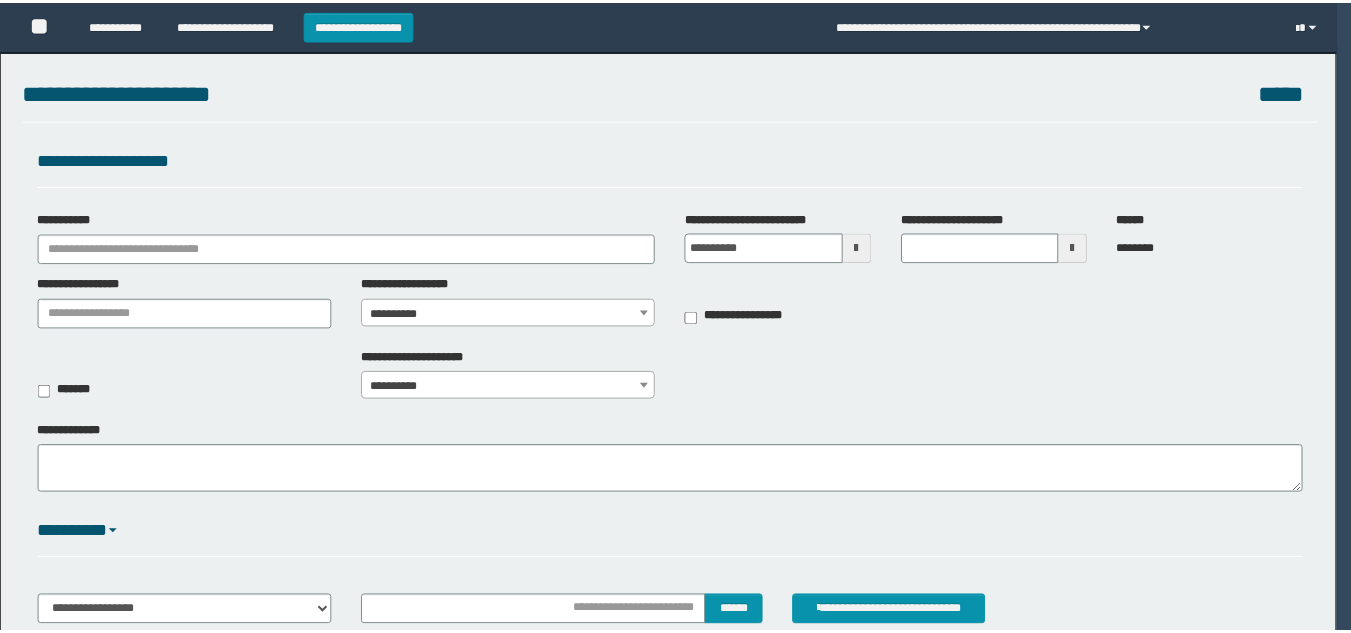 scroll, scrollTop: 0, scrollLeft: 0, axis: both 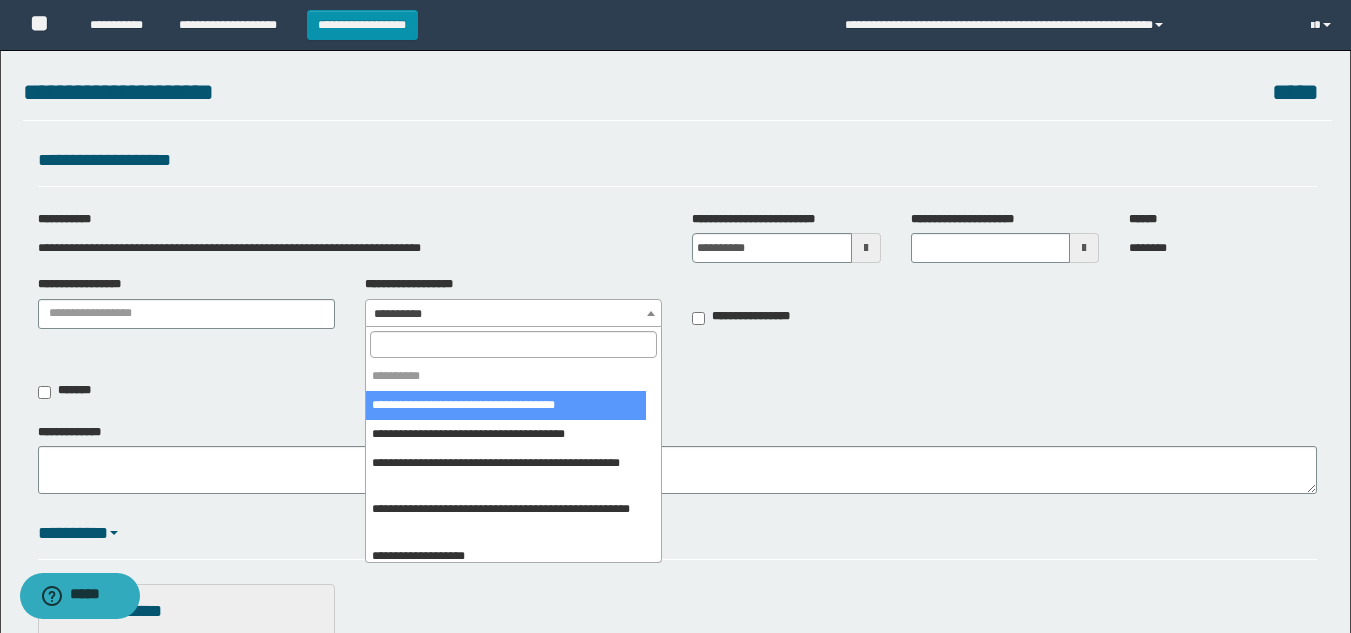 click on "**********" at bounding box center (513, 314) 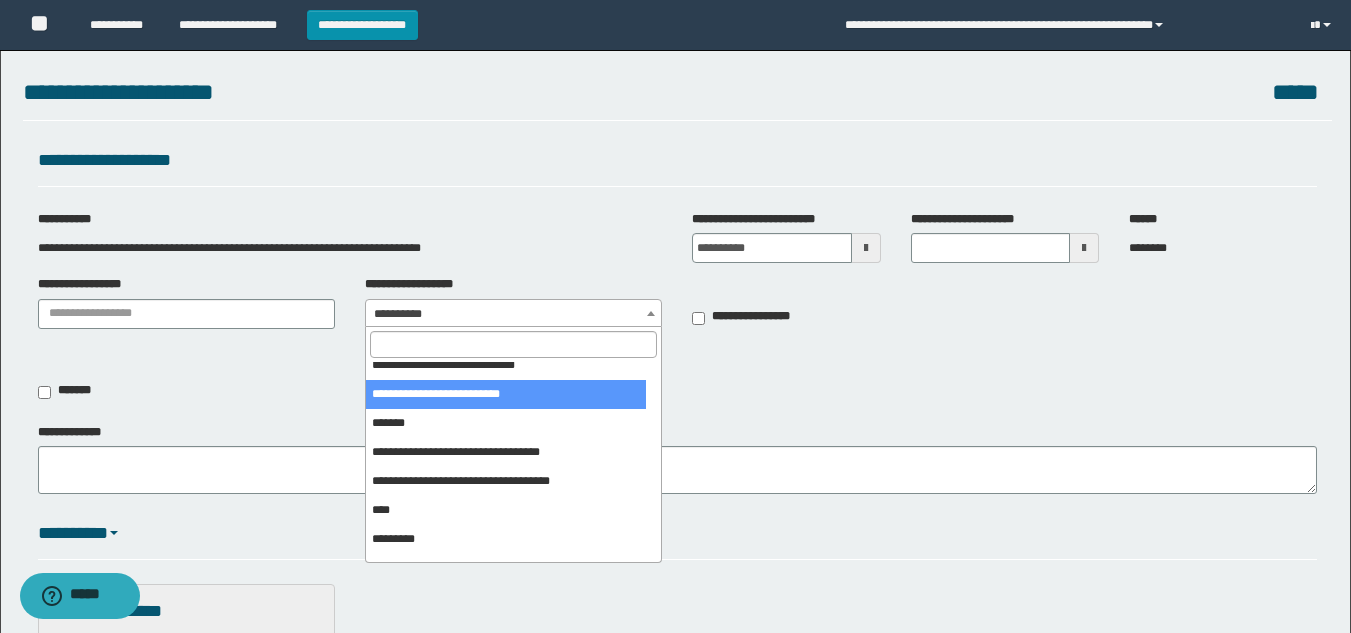 scroll, scrollTop: 400, scrollLeft: 0, axis: vertical 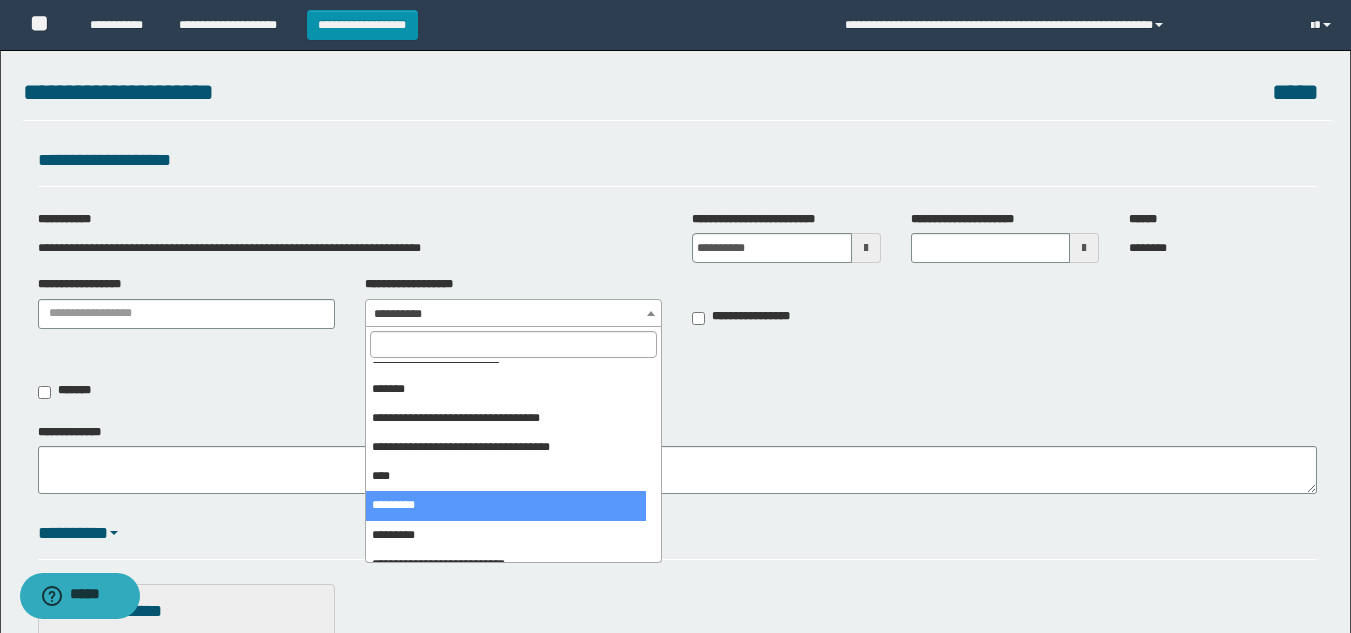 select on "***" 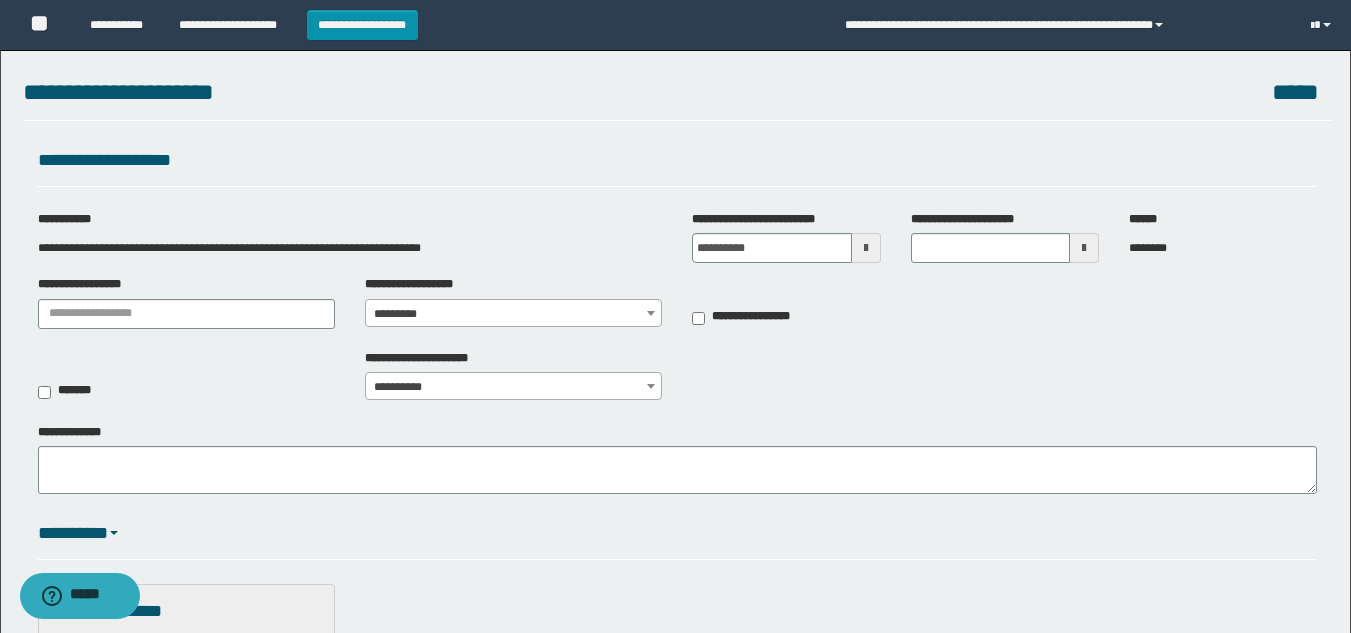 click at bounding box center [866, 248] 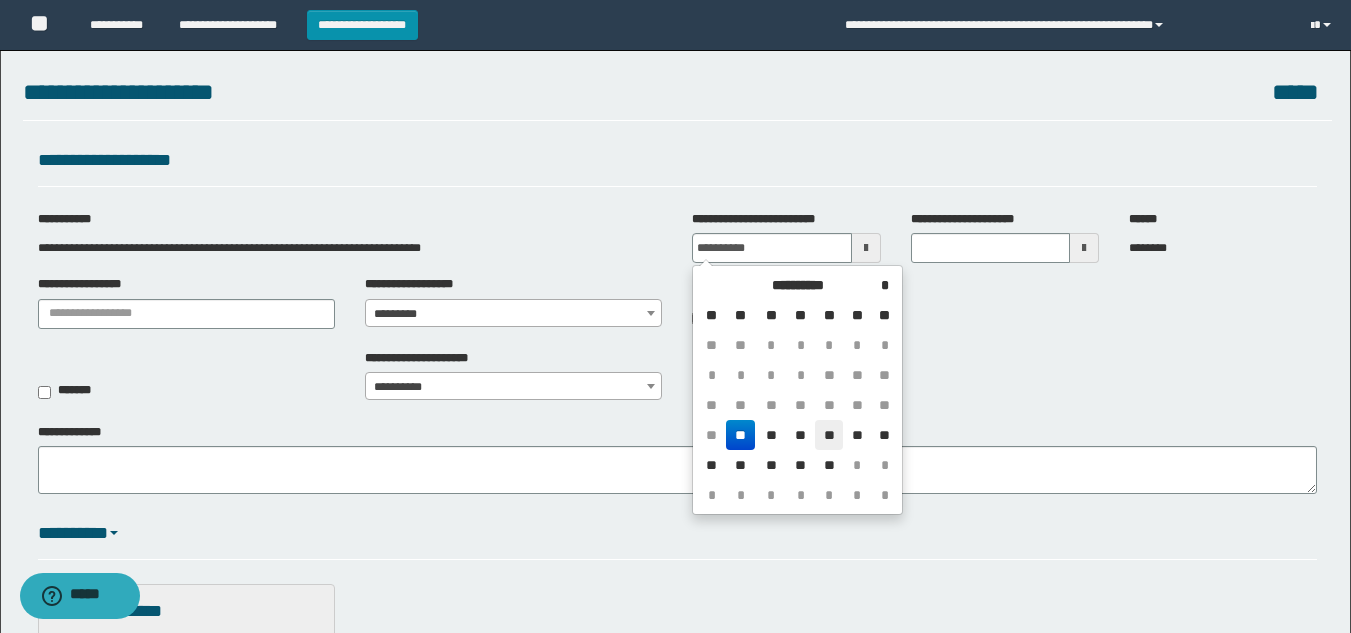 click on "**" at bounding box center [829, 435] 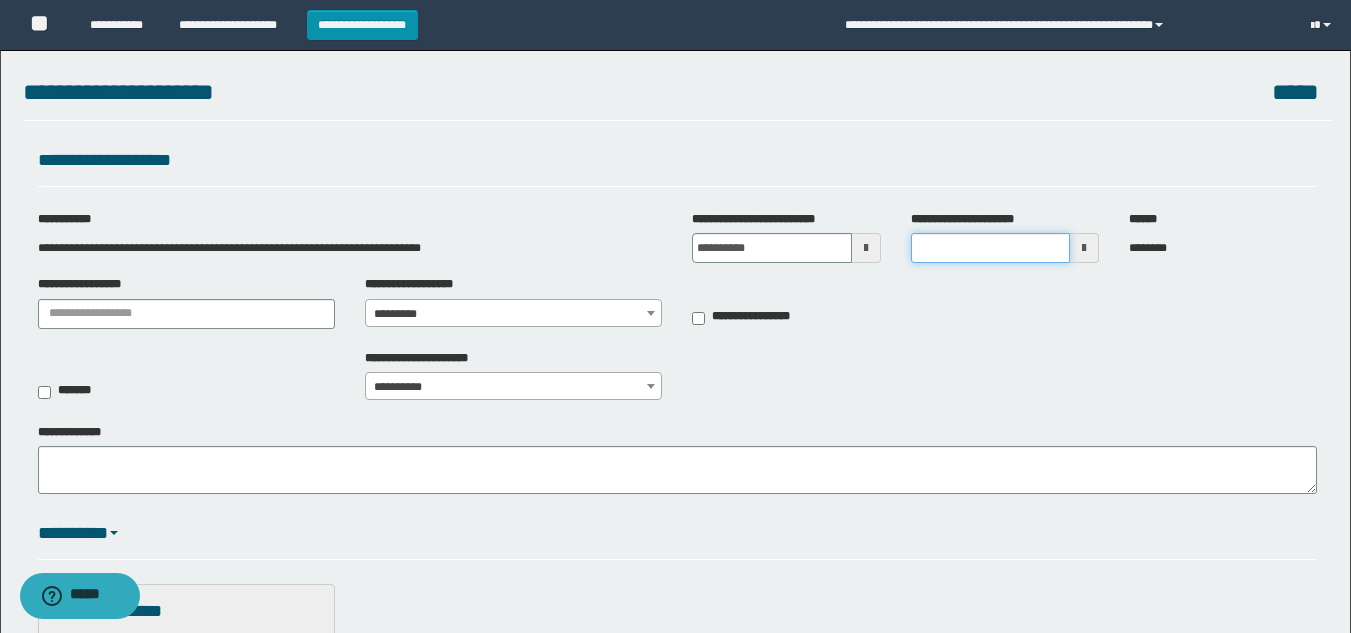 click on "**********" at bounding box center (990, 248) 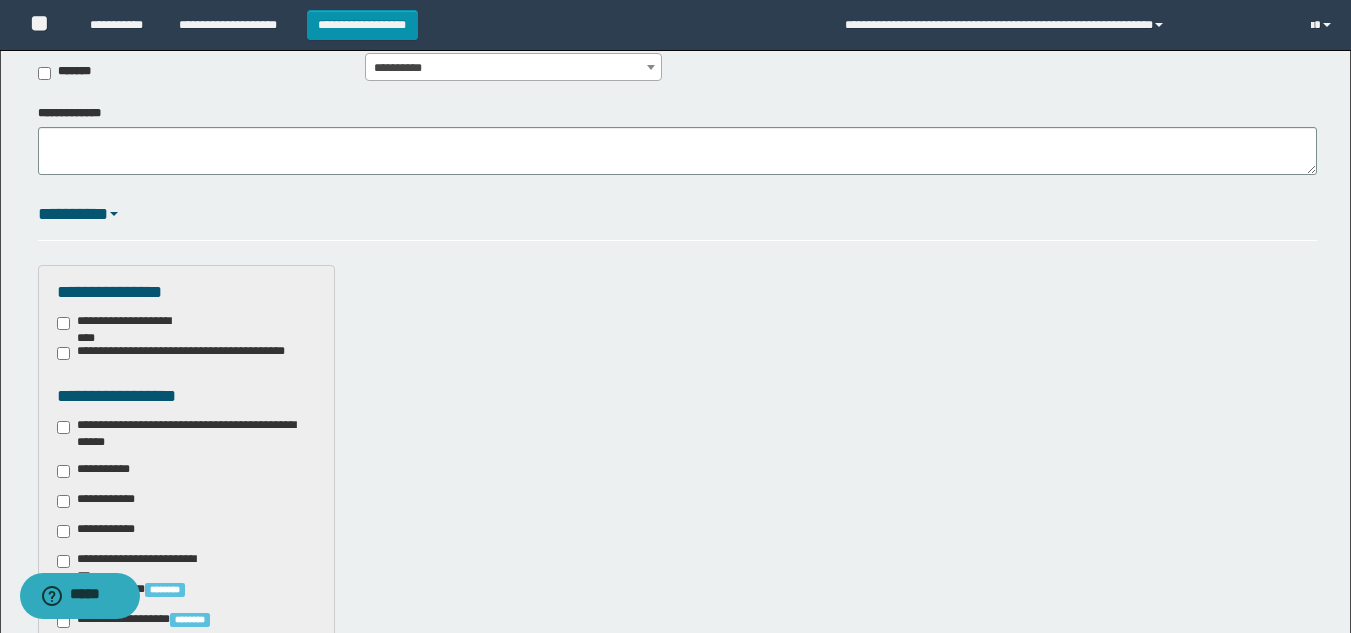 scroll, scrollTop: 600, scrollLeft: 0, axis: vertical 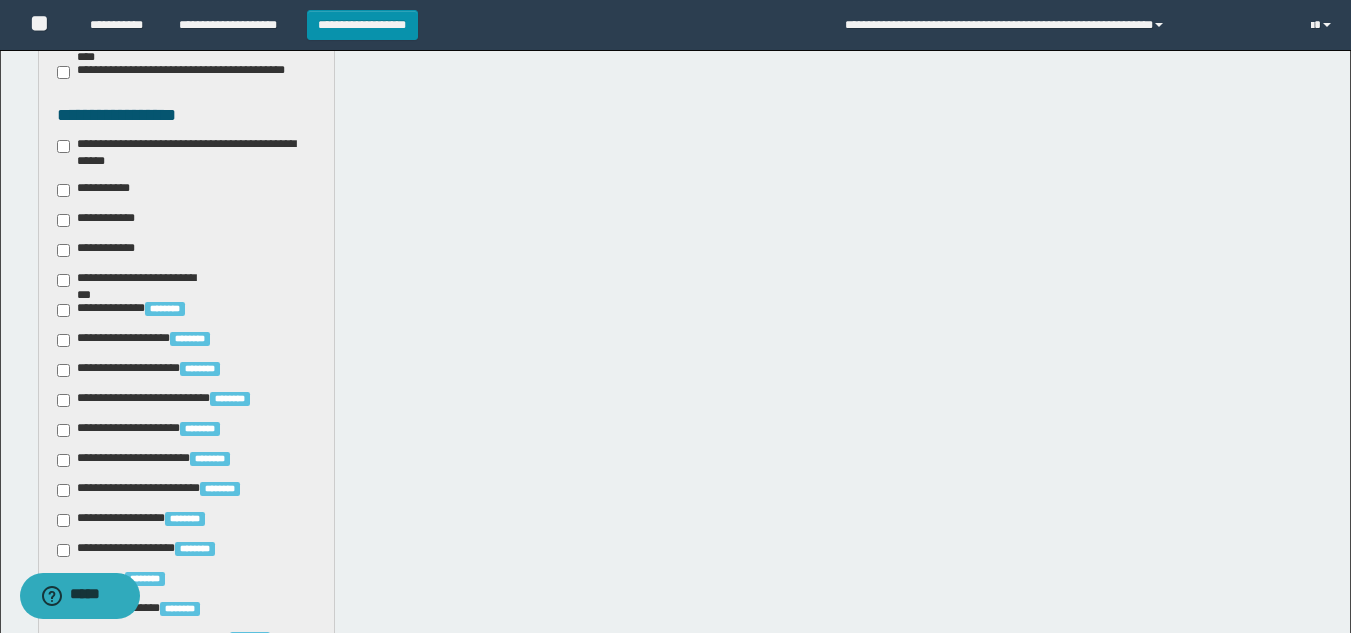 click on "**********" at bounding box center (186, 153) 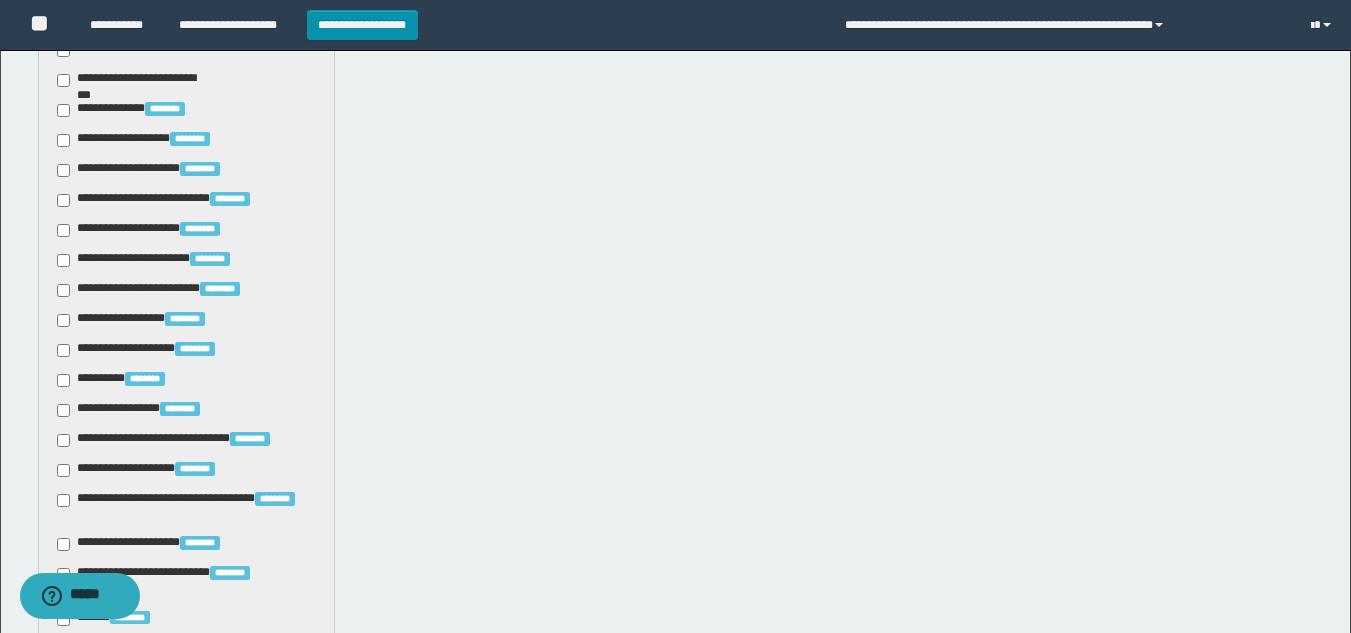 scroll, scrollTop: 1200, scrollLeft: 0, axis: vertical 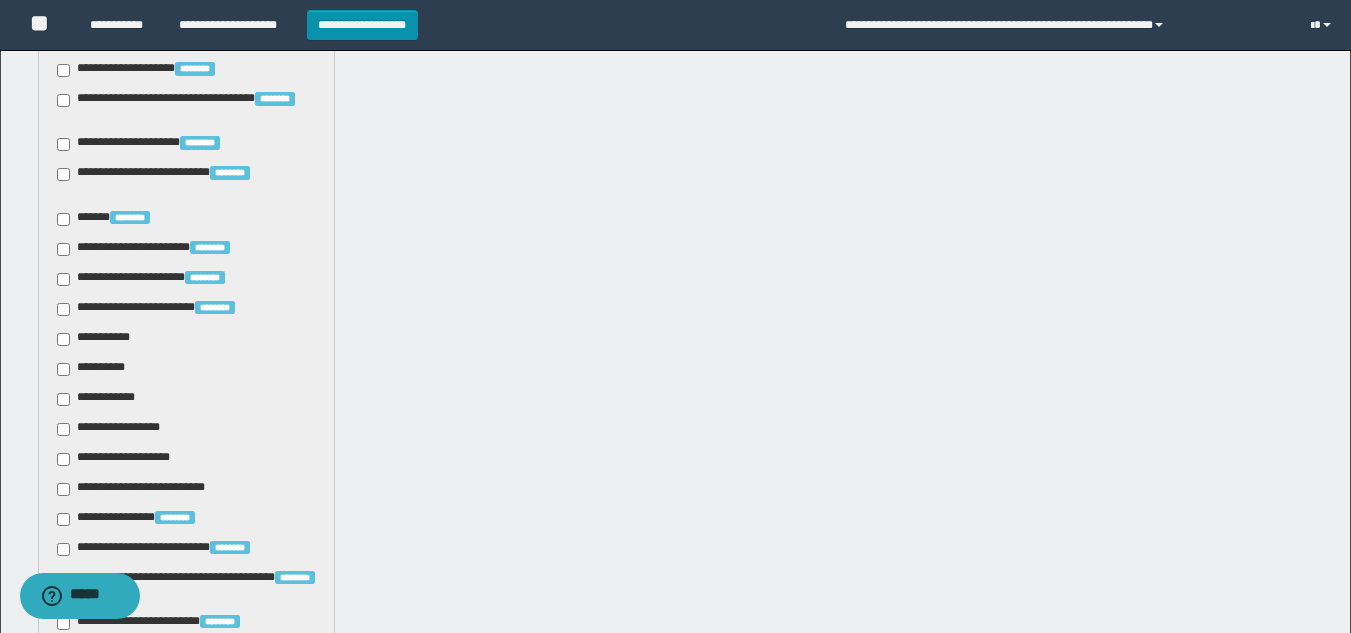 click on "**********" at bounding box center [97, 339] 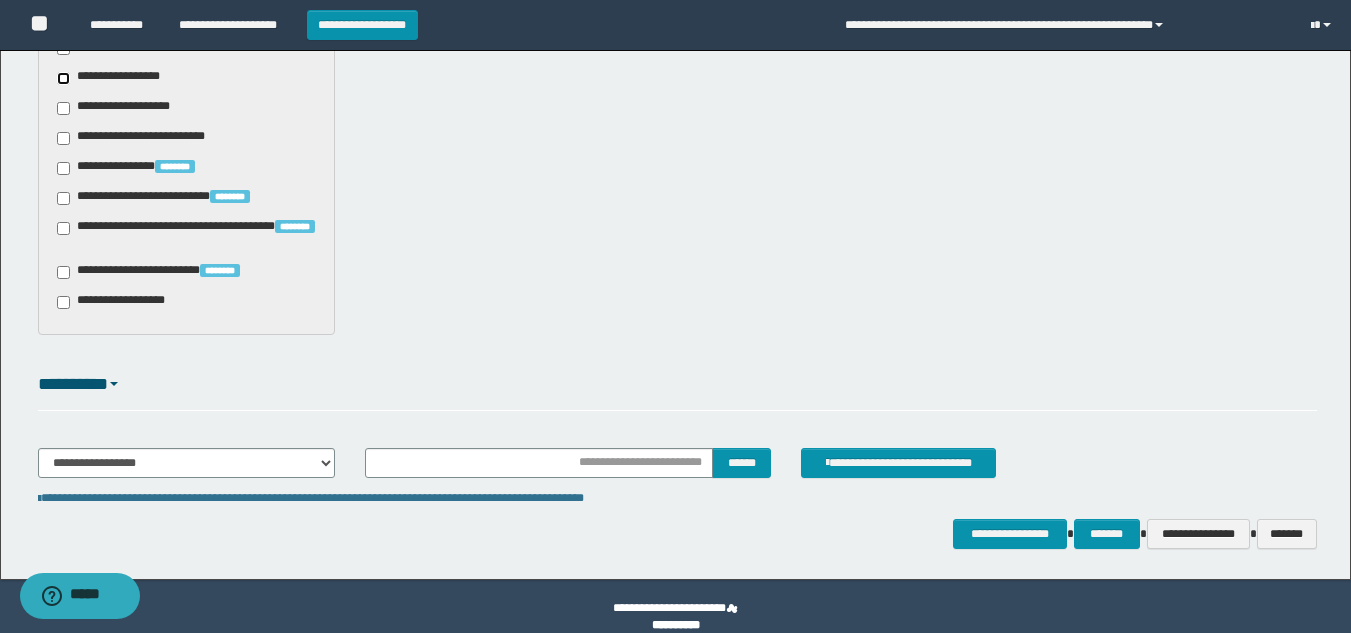 scroll, scrollTop: 1573, scrollLeft: 0, axis: vertical 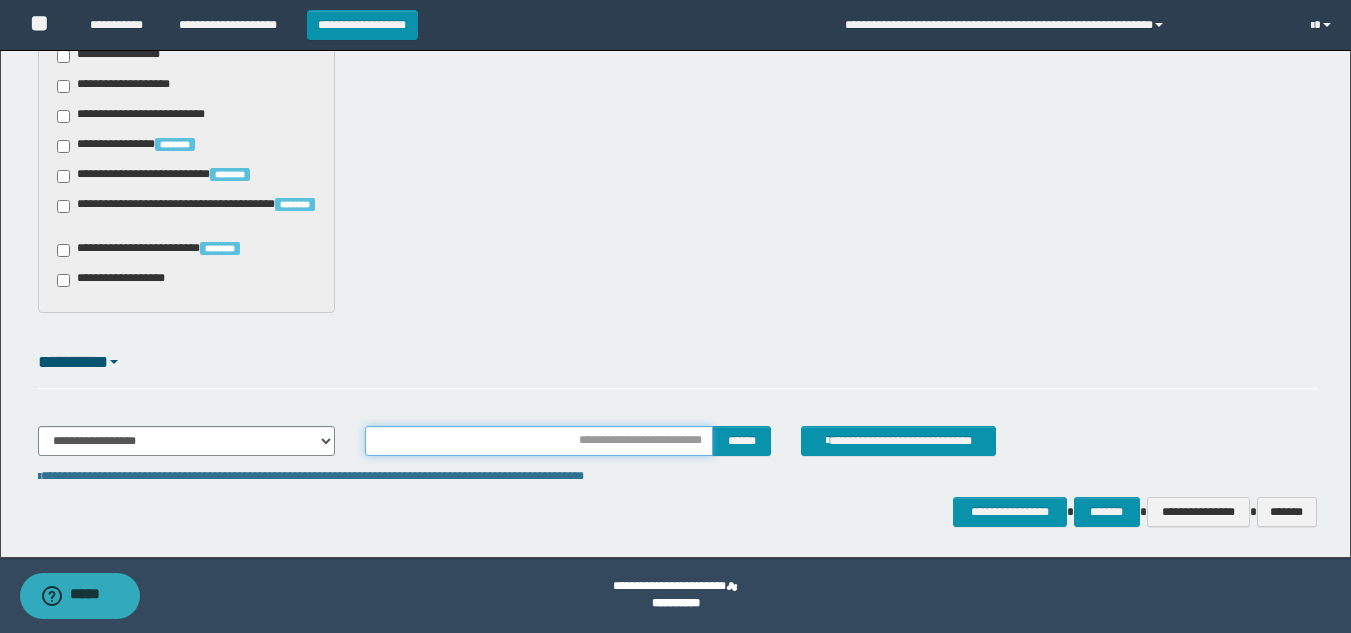 click at bounding box center (539, 441) 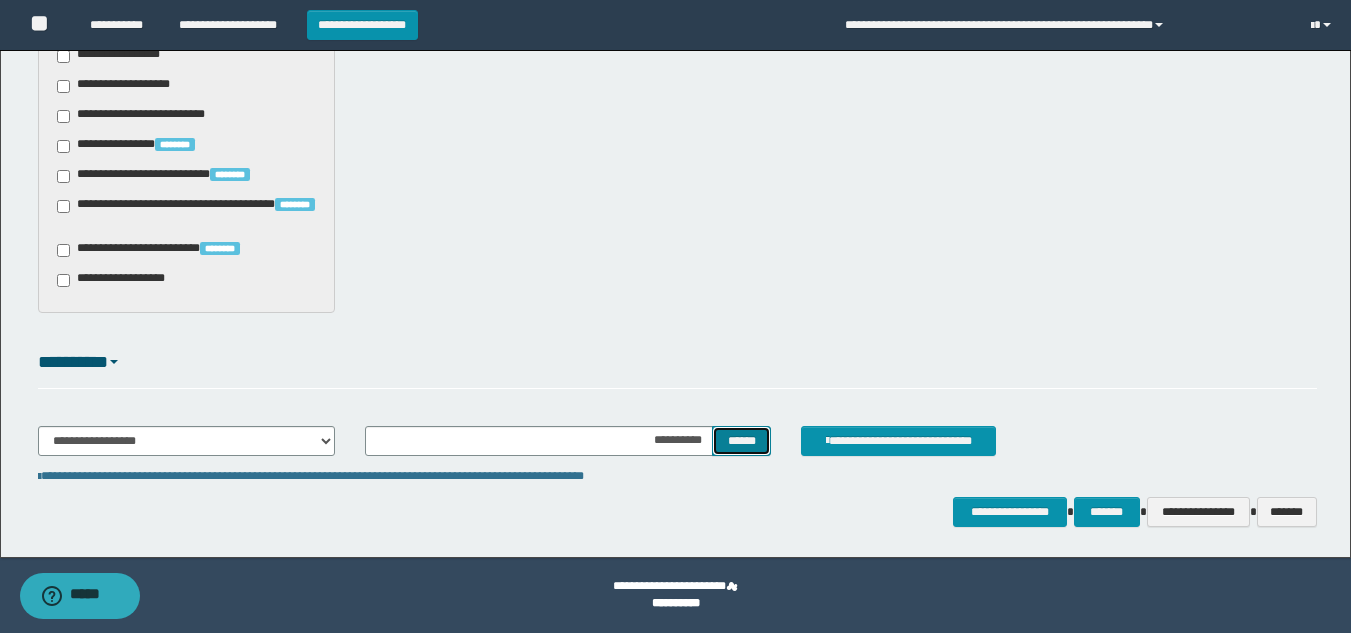 click on "******" at bounding box center [741, 441] 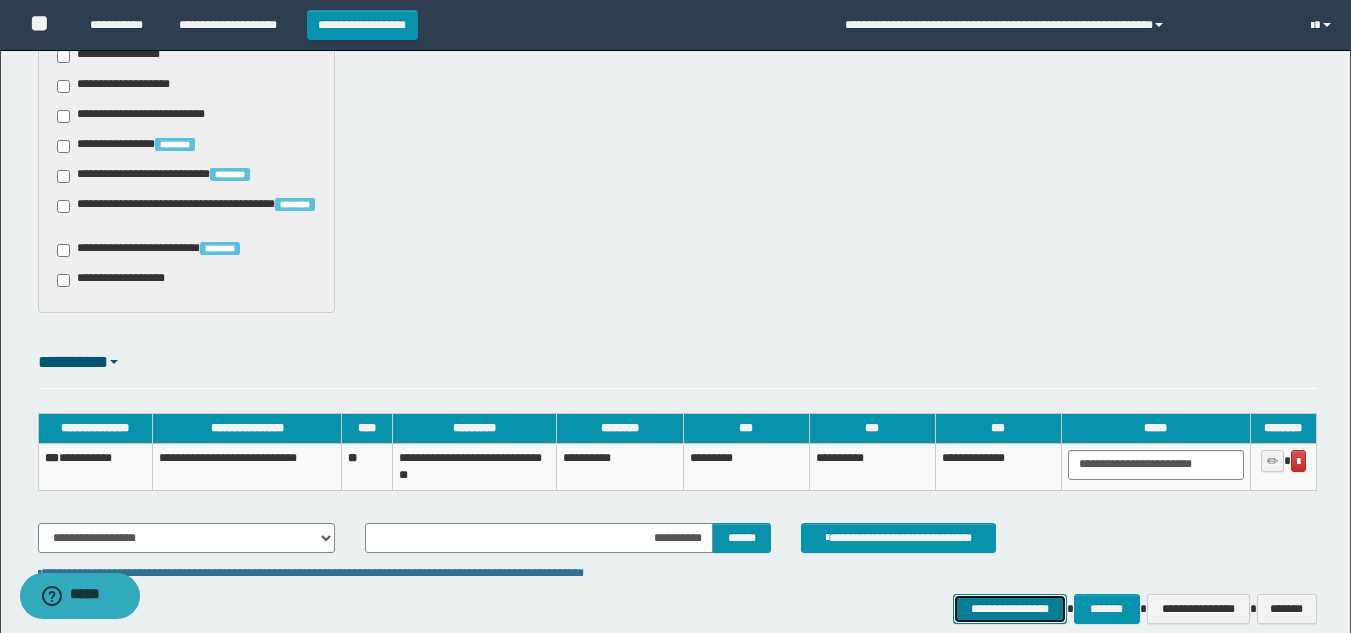 click on "**********" at bounding box center (1009, 609) 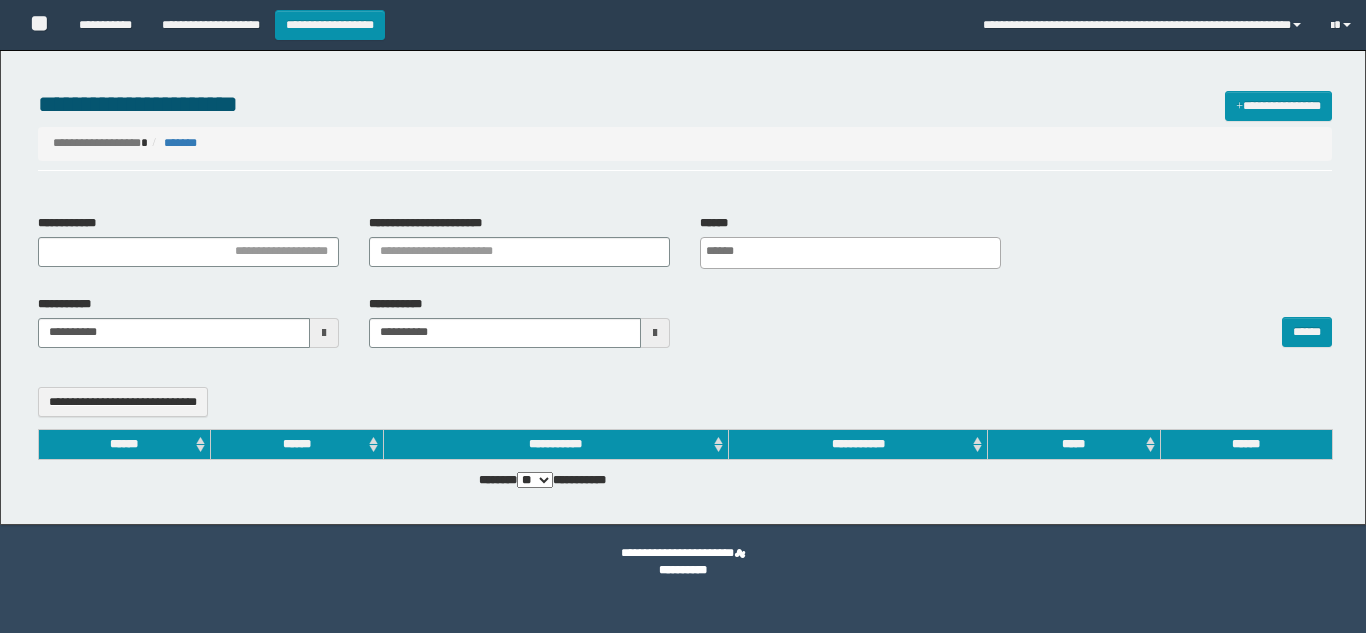select 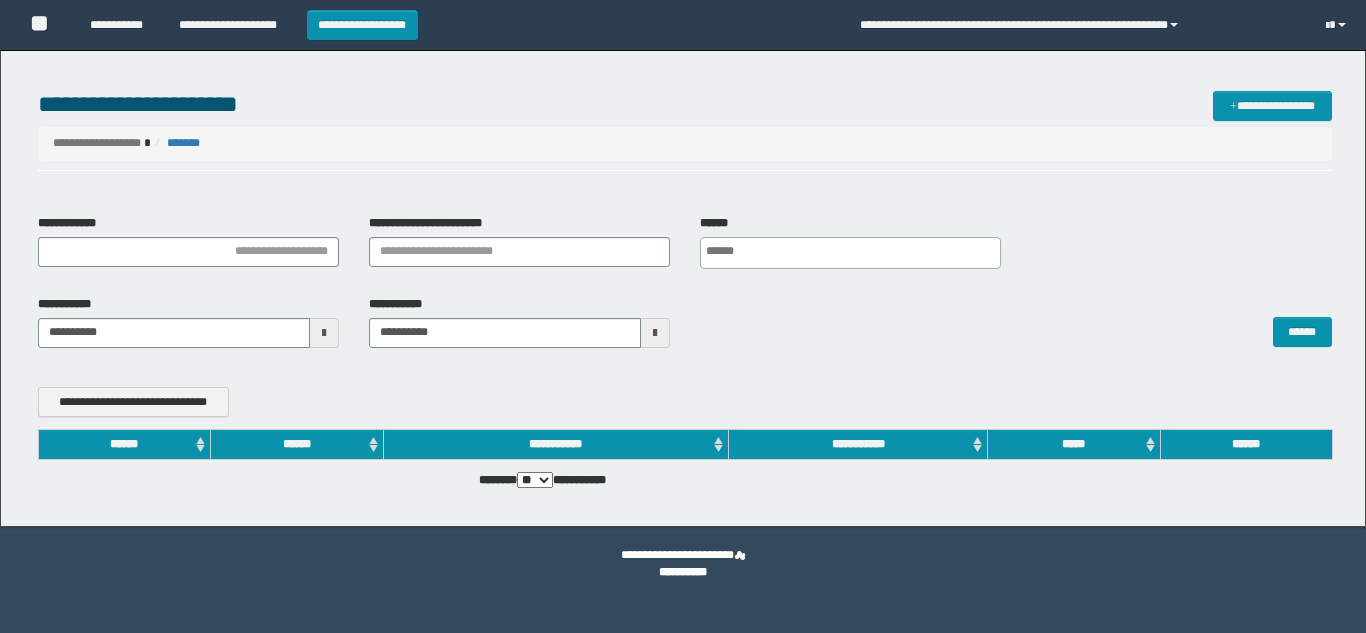scroll, scrollTop: 0, scrollLeft: 0, axis: both 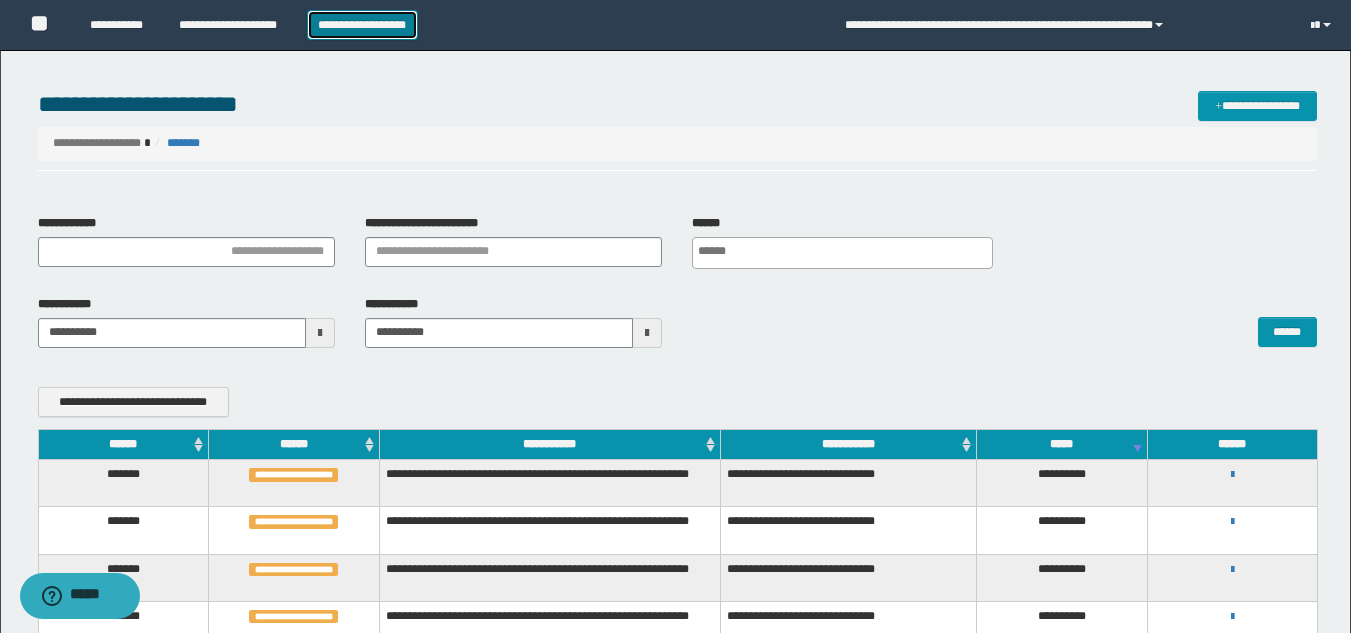click on "**********" at bounding box center (362, 25) 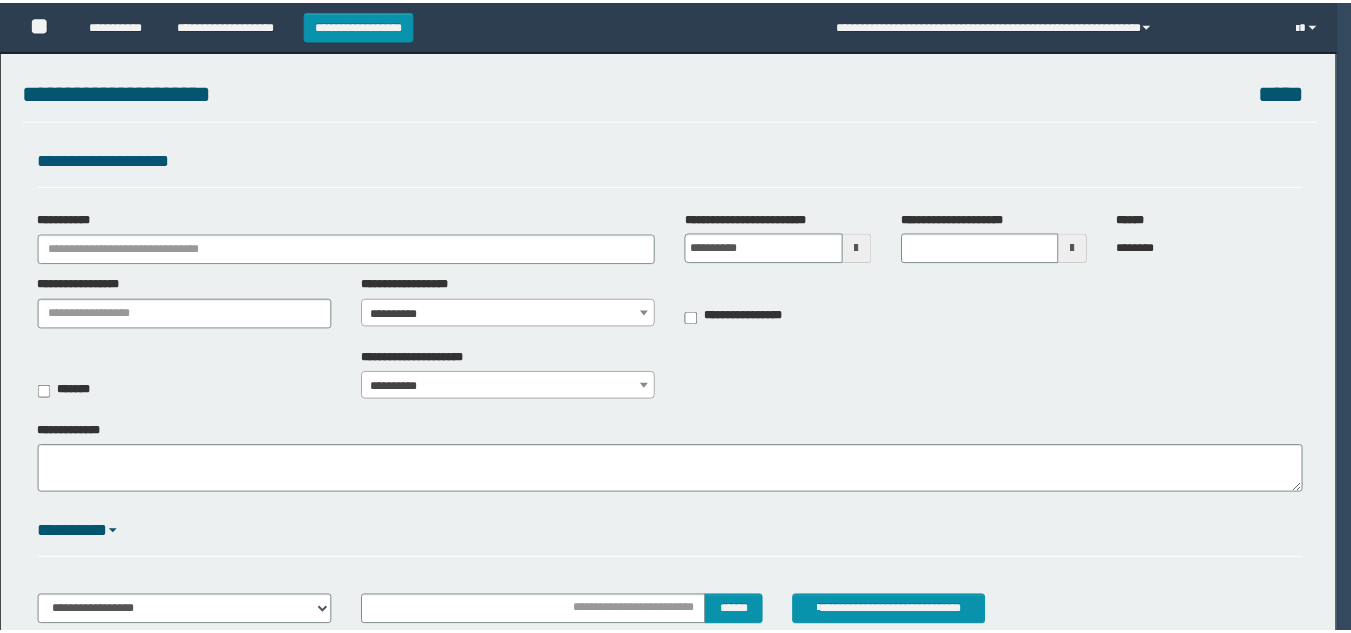 scroll, scrollTop: 0, scrollLeft: 0, axis: both 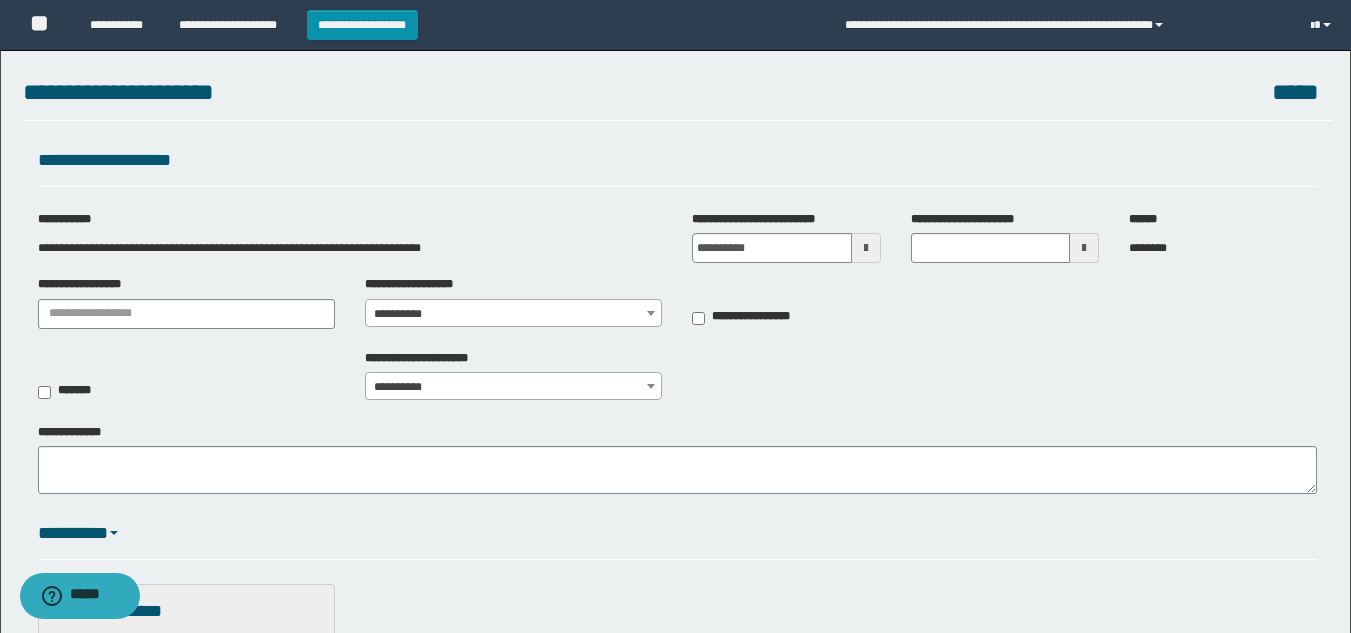 click on "**********" at bounding box center (513, 314) 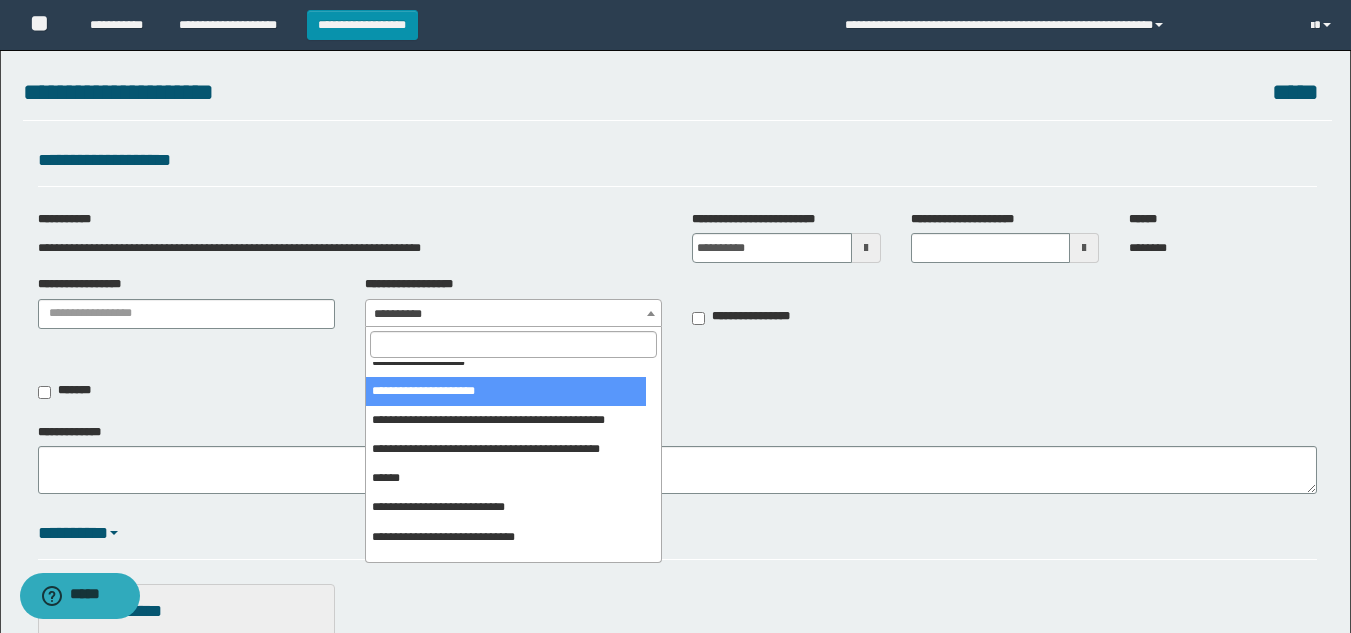 scroll, scrollTop: 200, scrollLeft: 0, axis: vertical 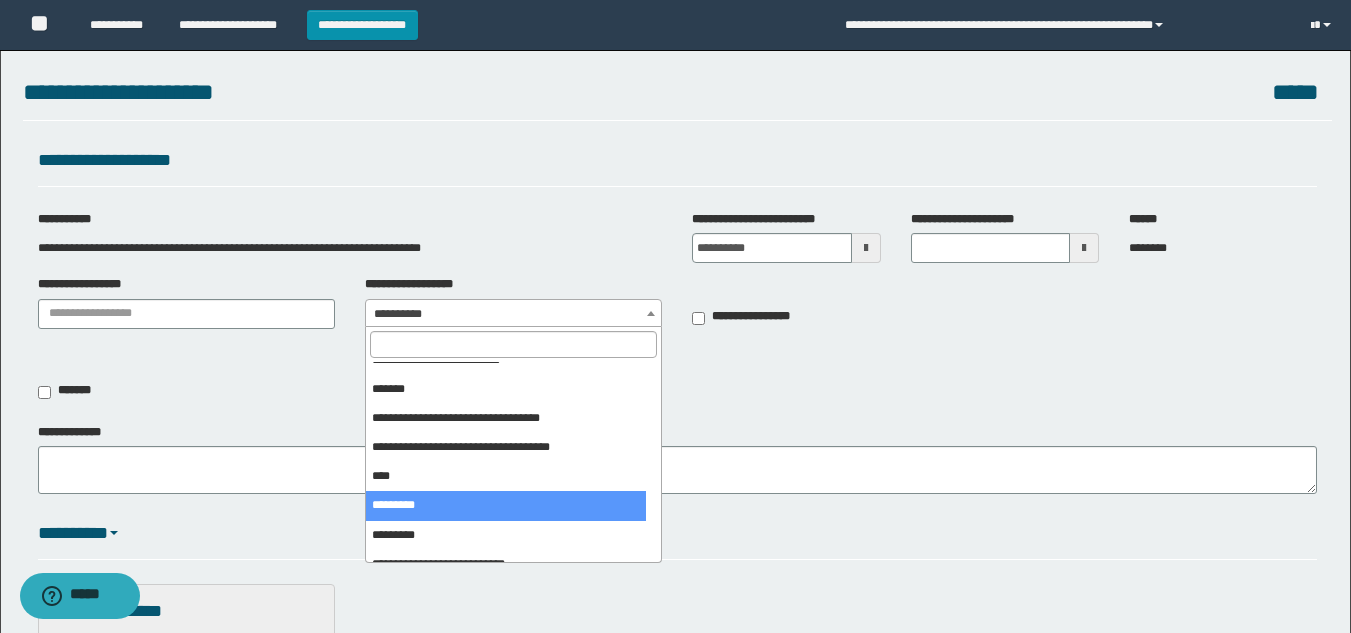 select on "***" 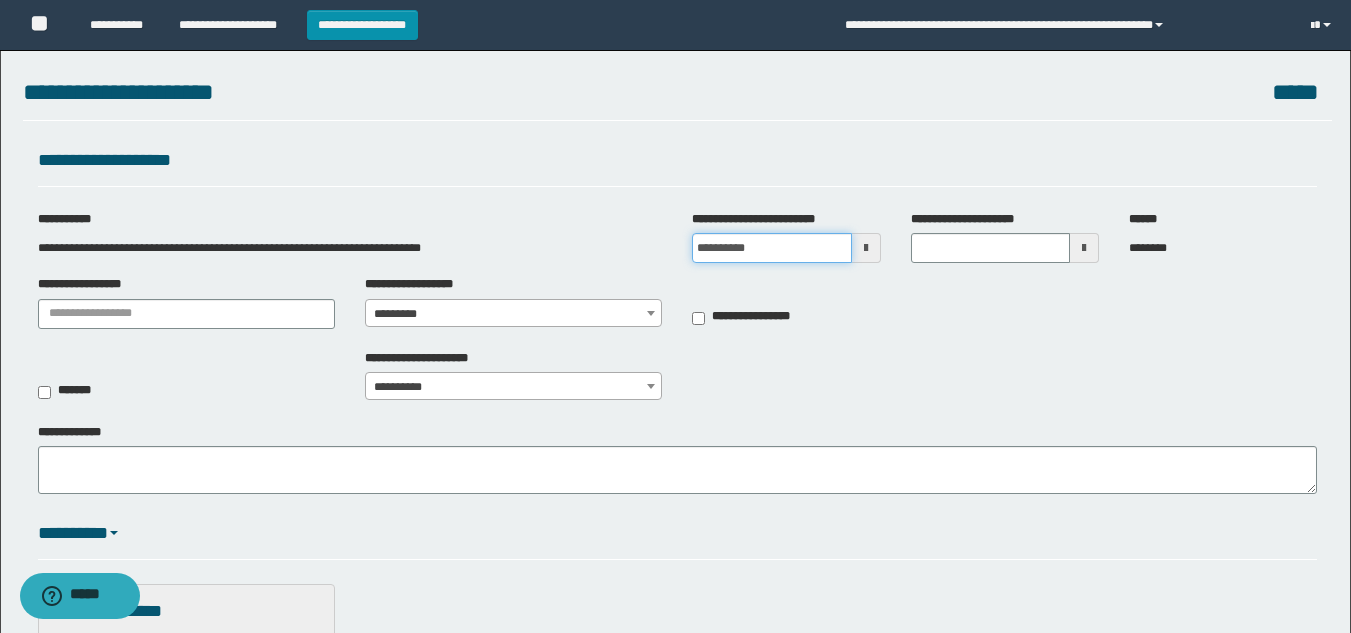 click on "**********" at bounding box center (771, 248) 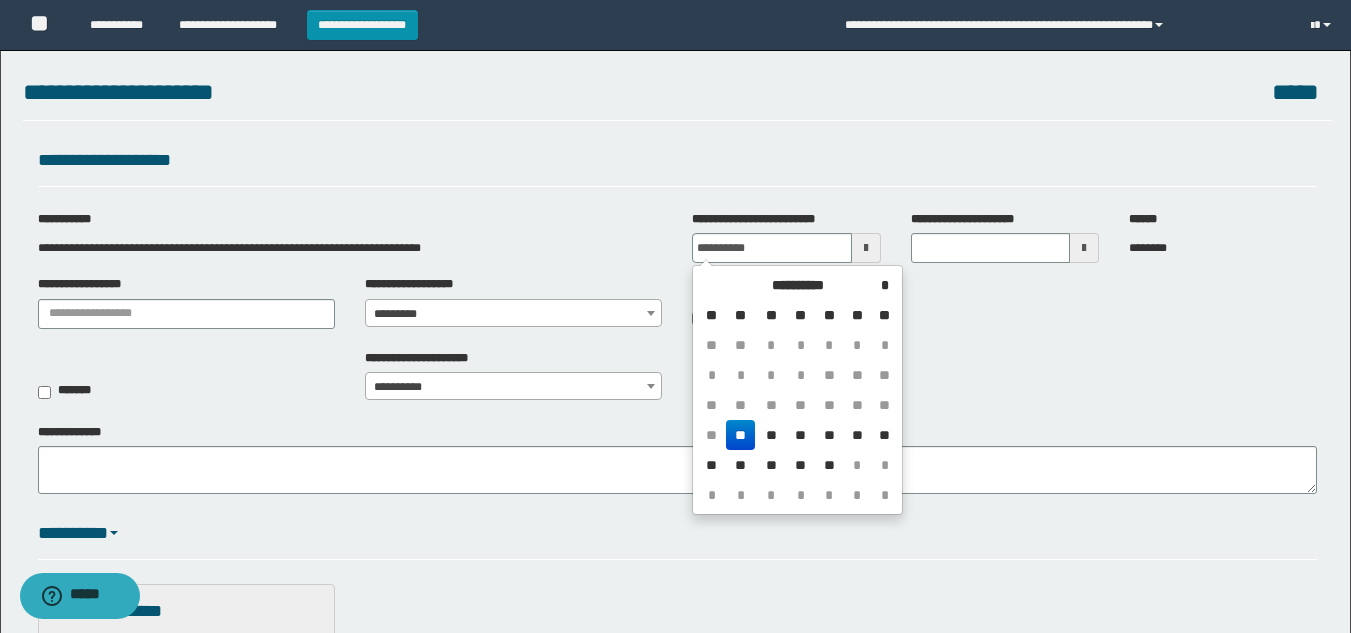 click at bounding box center (866, 248) 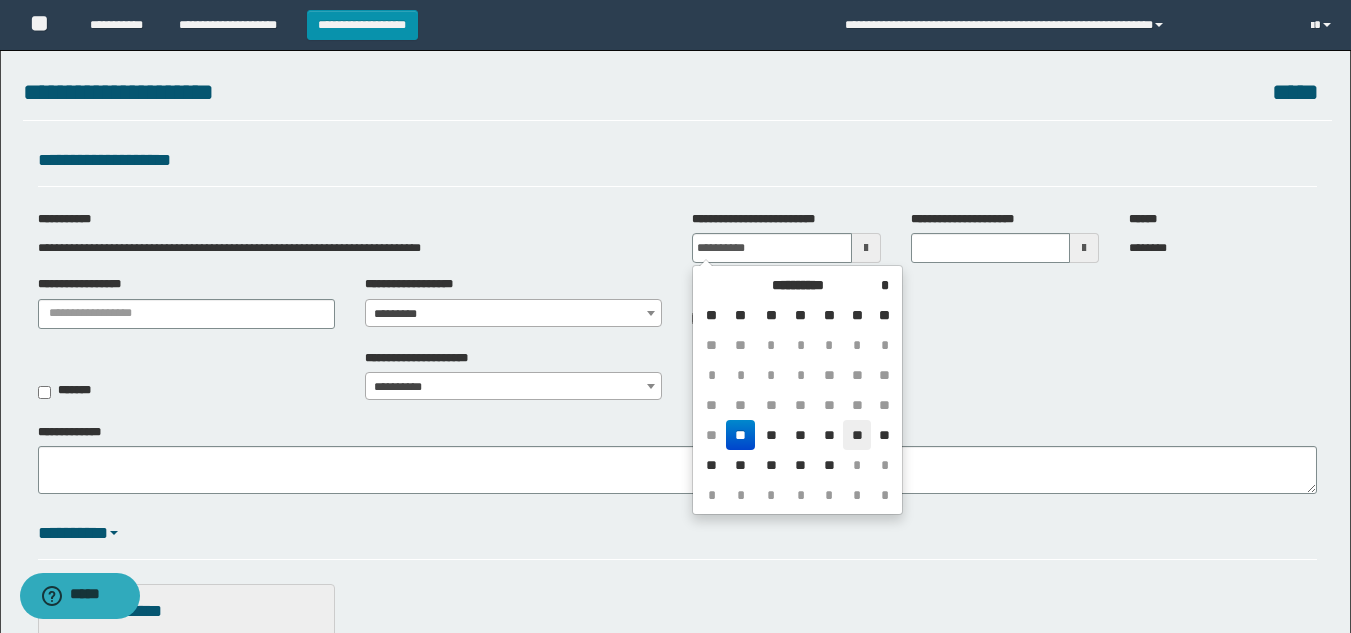 click on "**" at bounding box center (857, 435) 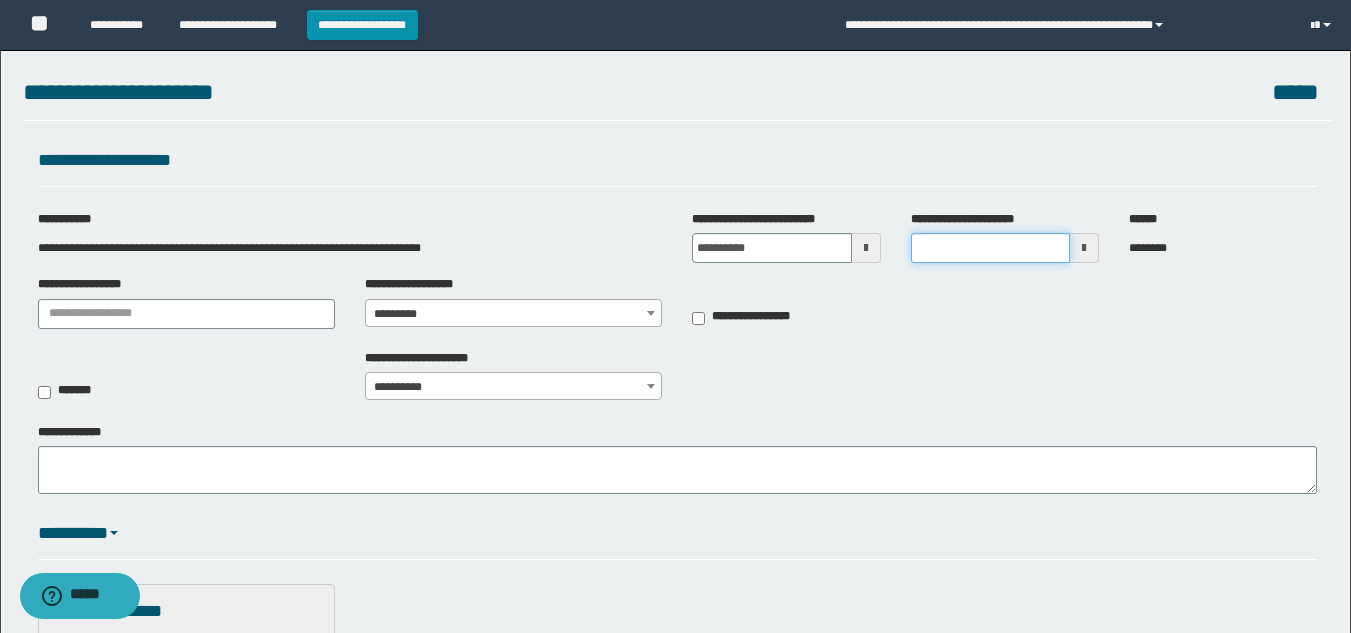 click on "**********" at bounding box center (990, 248) 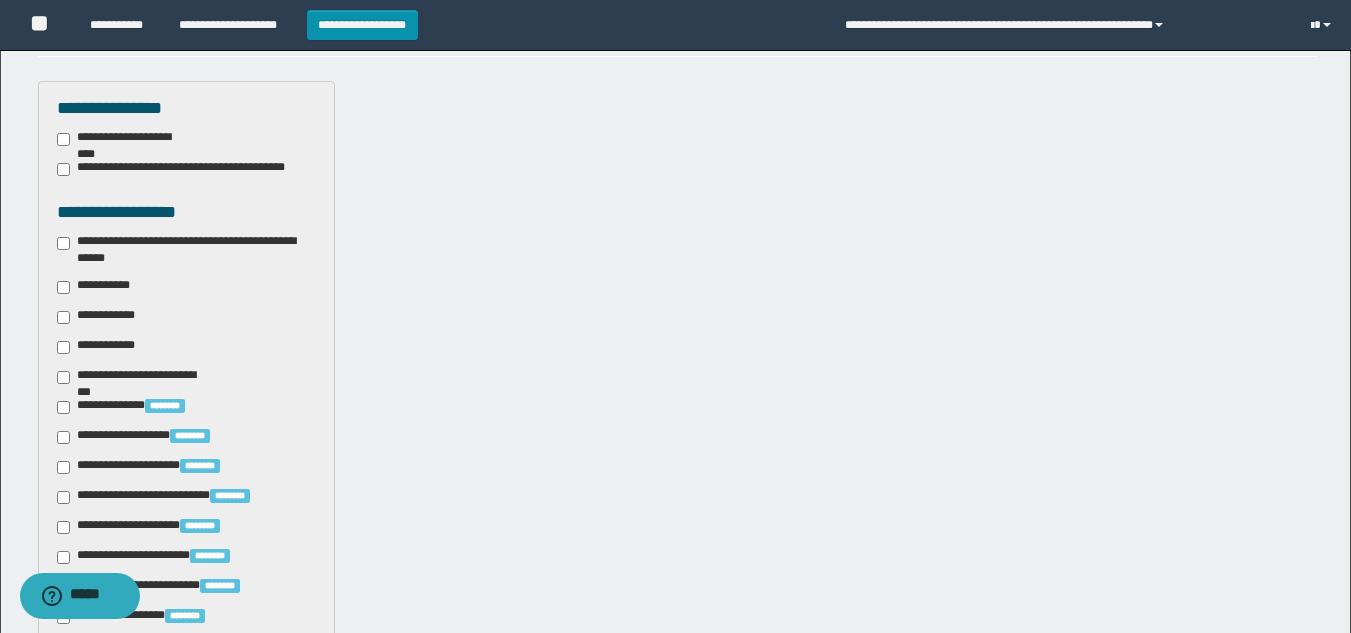 scroll, scrollTop: 600, scrollLeft: 0, axis: vertical 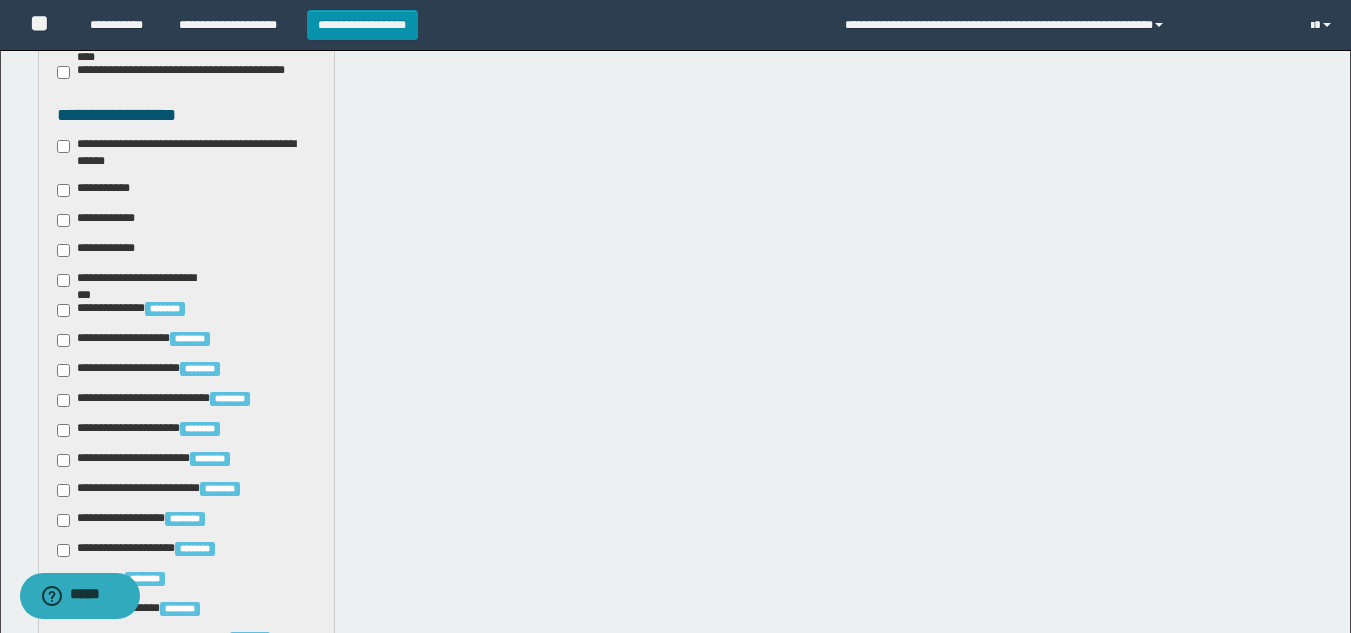 click on "**********" at bounding box center [186, 153] 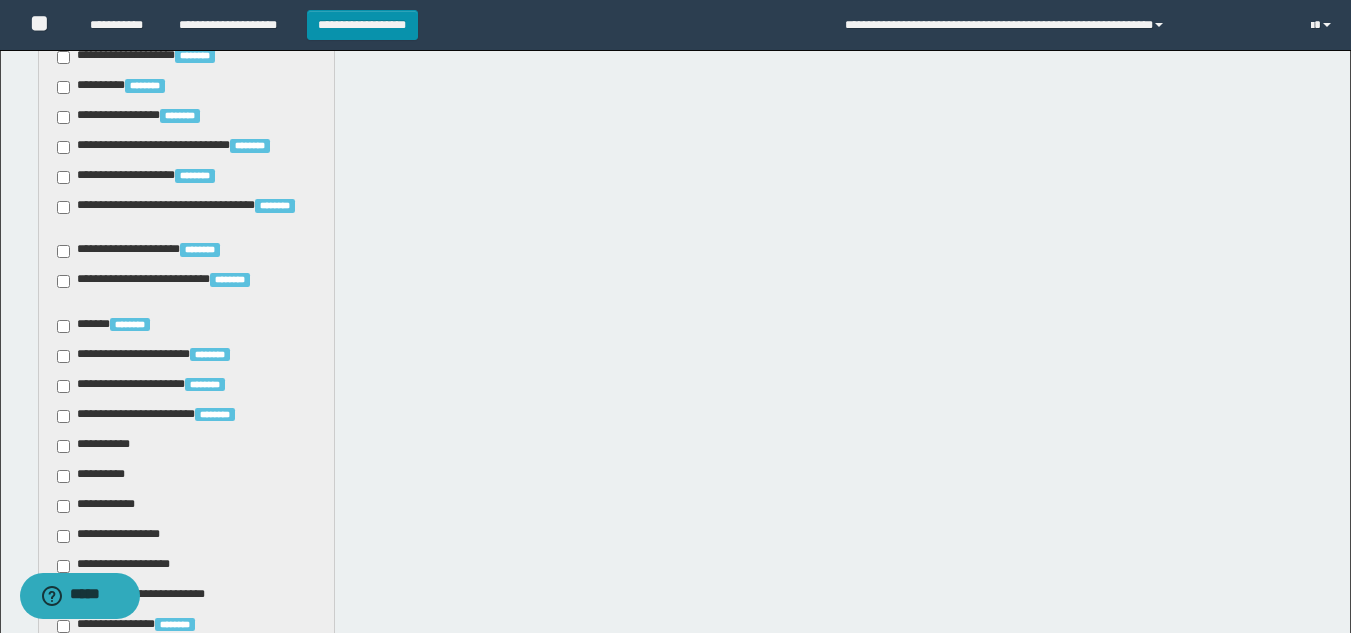scroll, scrollTop: 1100, scrollLeft: 0, axis: vertical 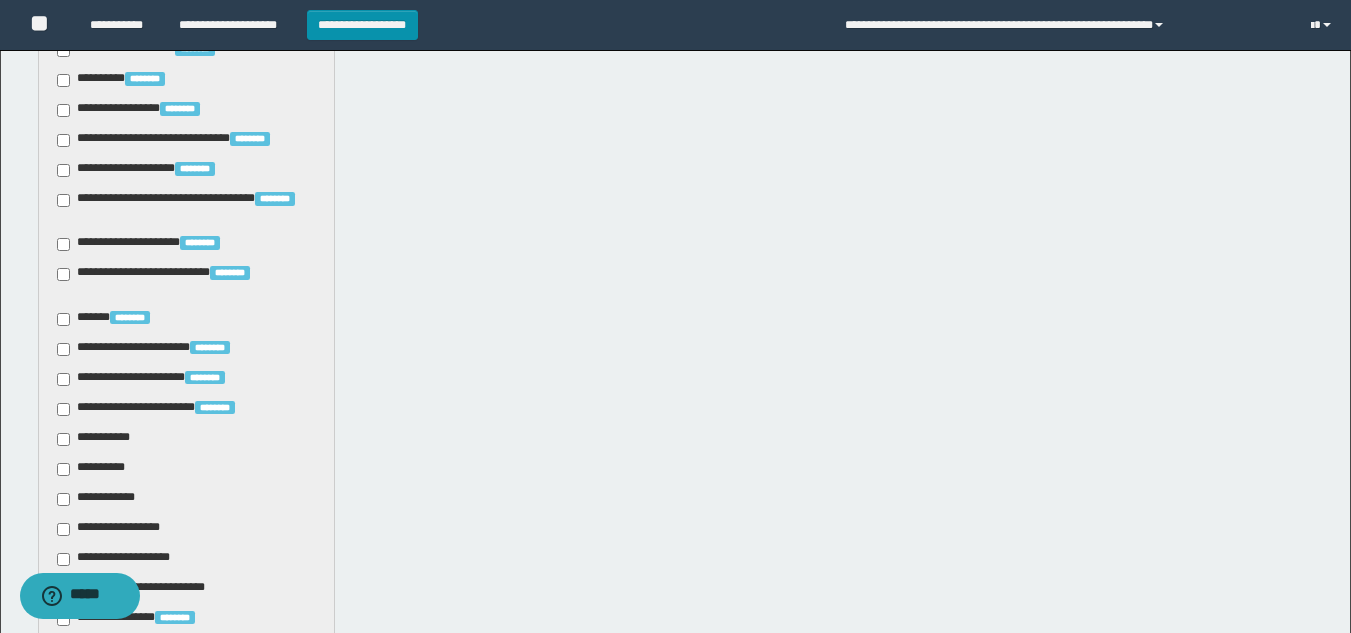 click on "**********" at bounding box center [97, 439] 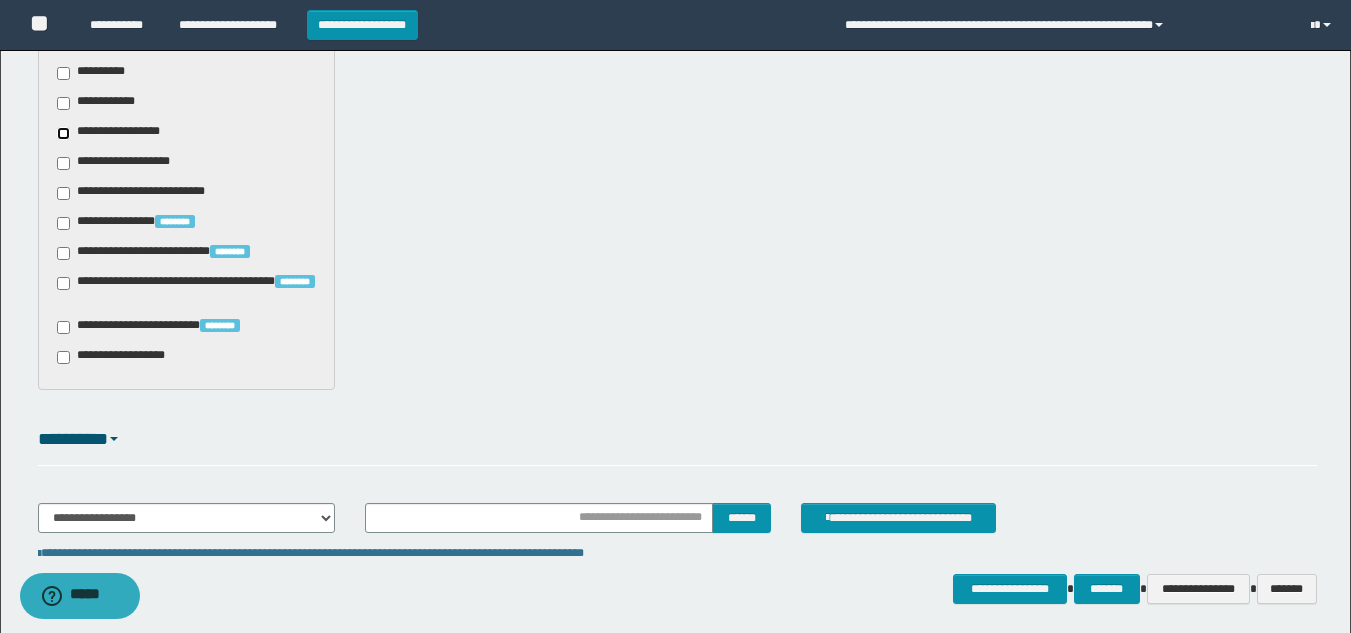 scroll, scrollTop: 1500, scrollLeft: 0, axis: vertical 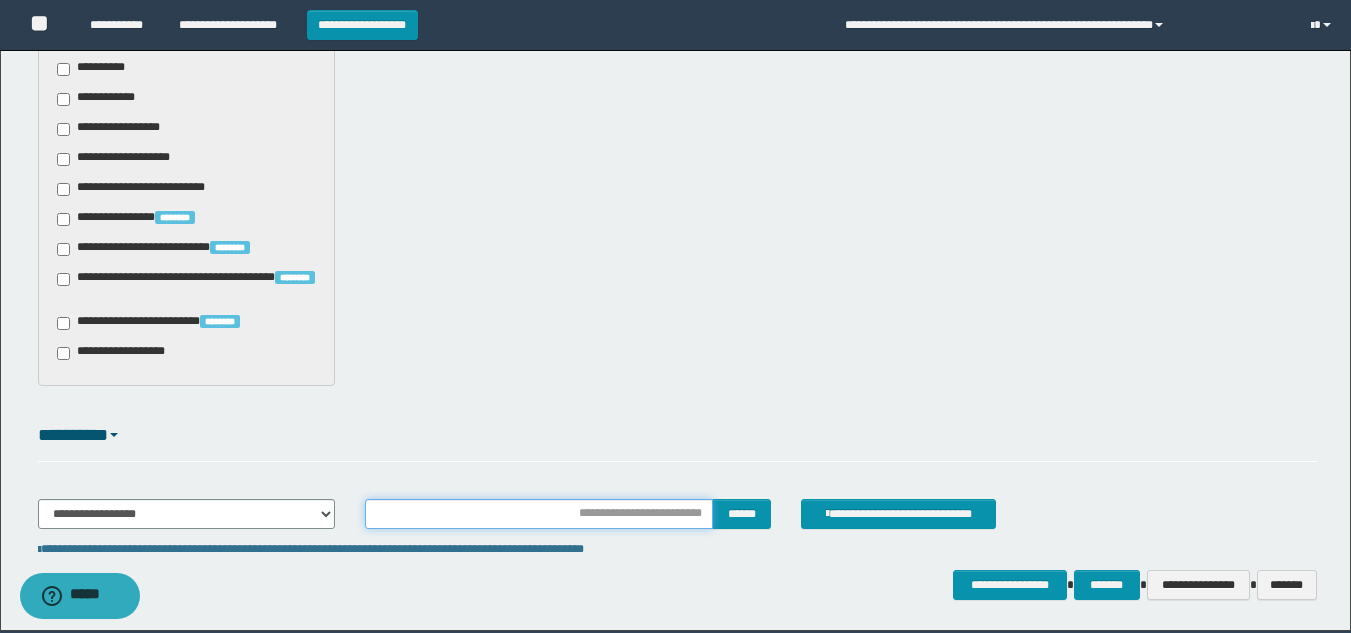 click at bounding box center (539, 514) 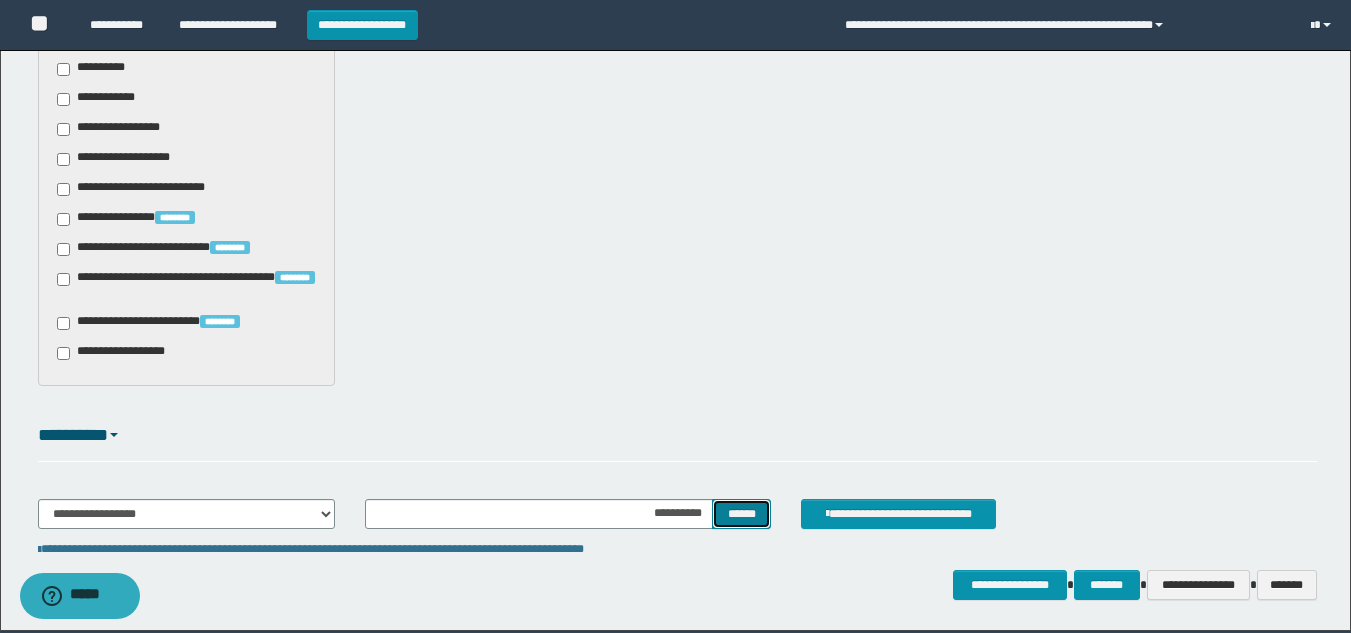click on "******" at bounding box center (741, 514) 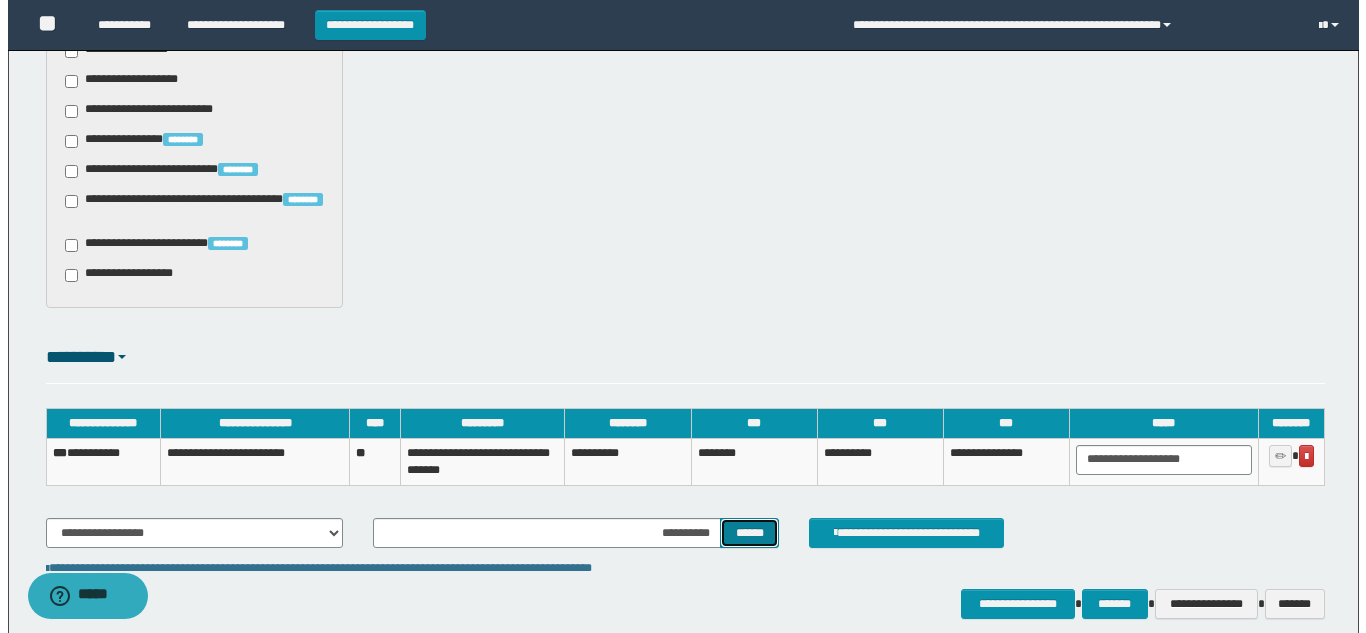 scroll, scrollTop: 1670, scrollLeft: 0, axis: vertical 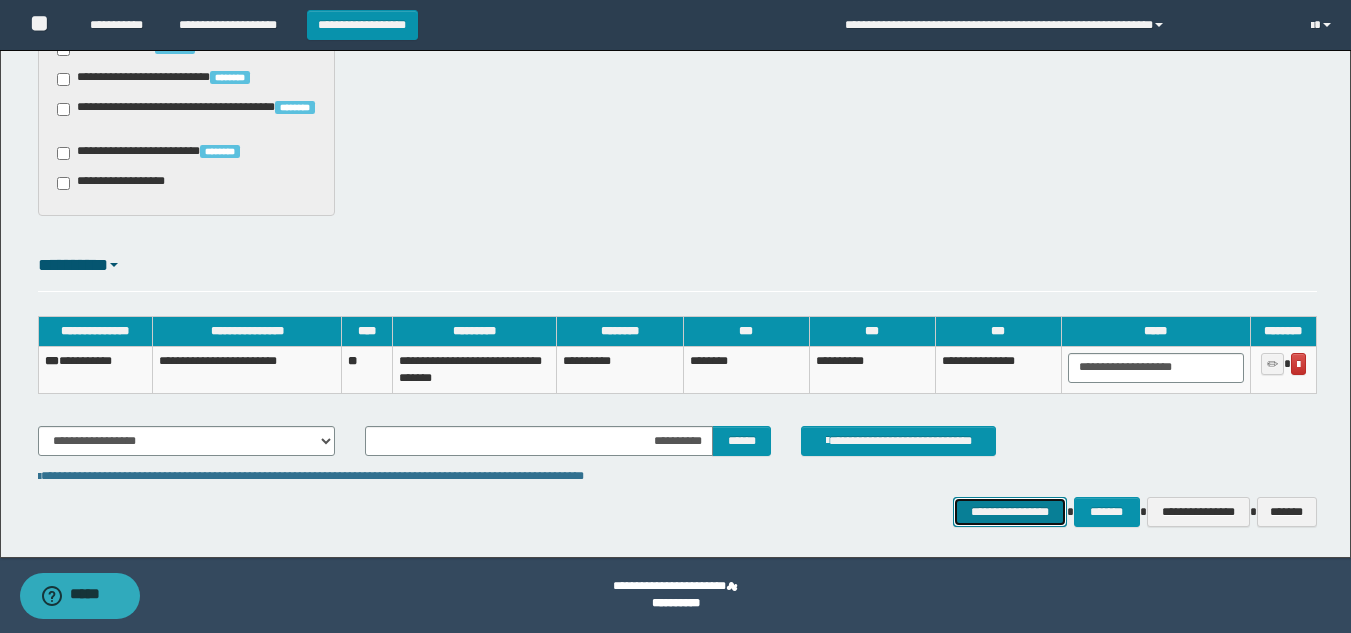 click on "**********" at bounding box center [1009, 512] 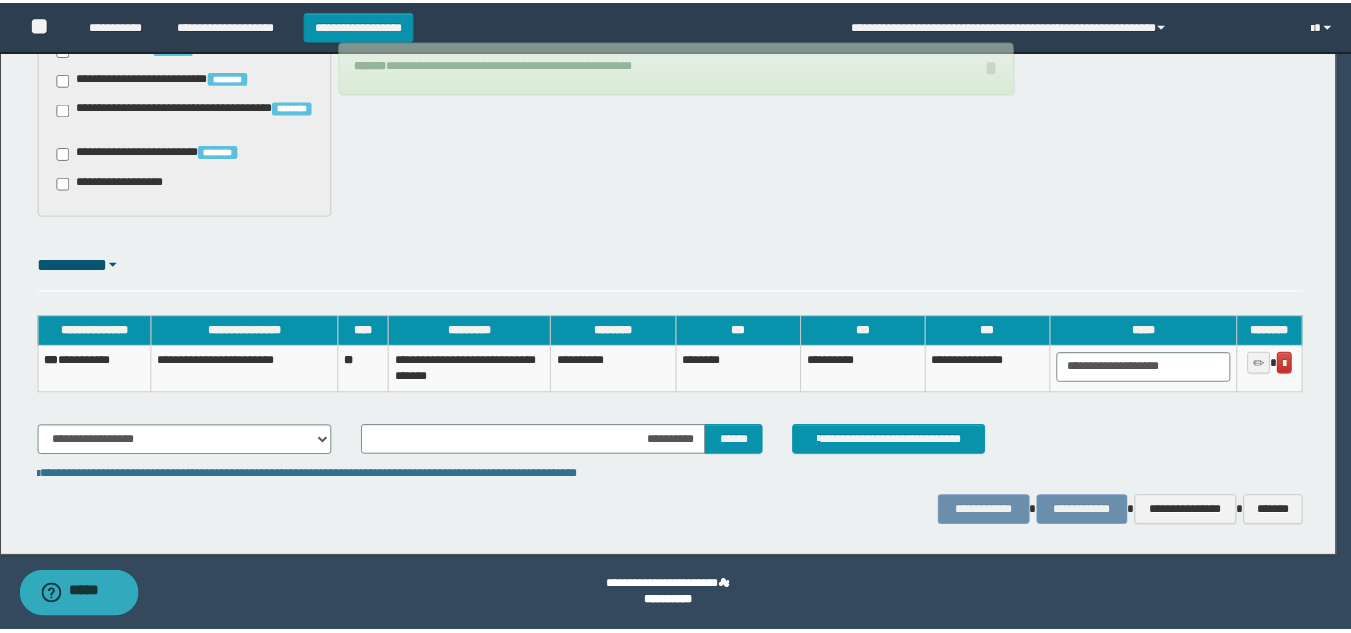 scroll, scrollTop: 1656, scrollLeft: 0, axis: vertical 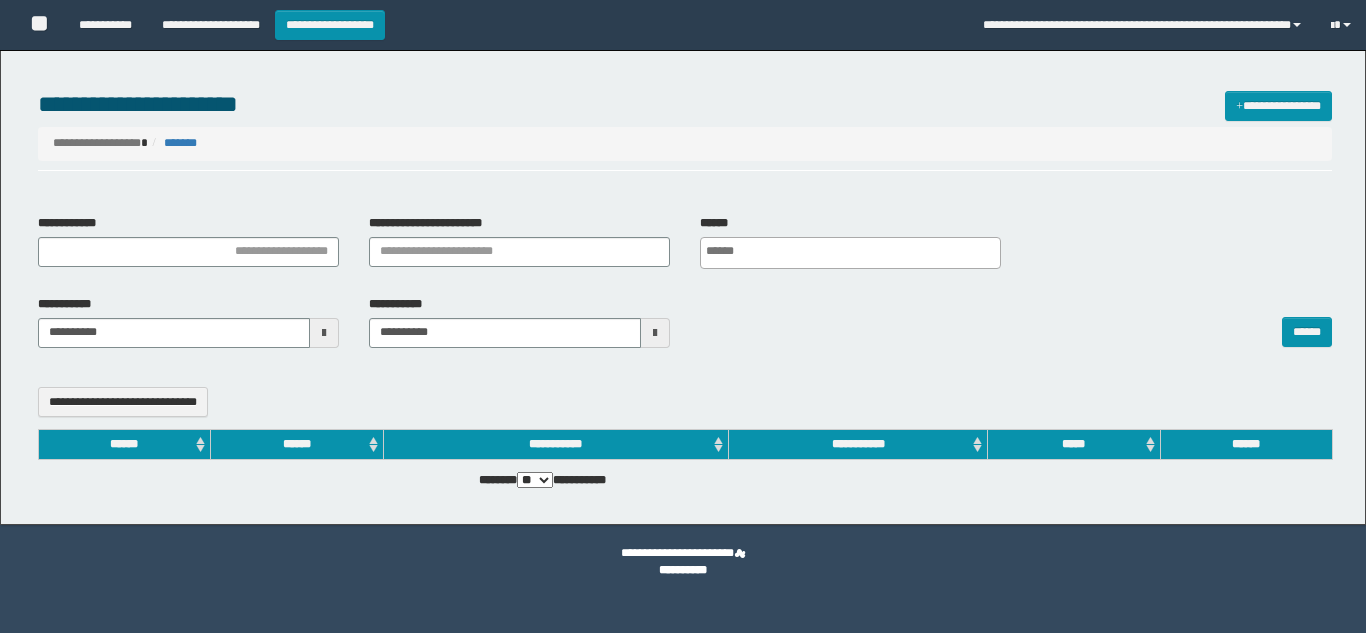 select 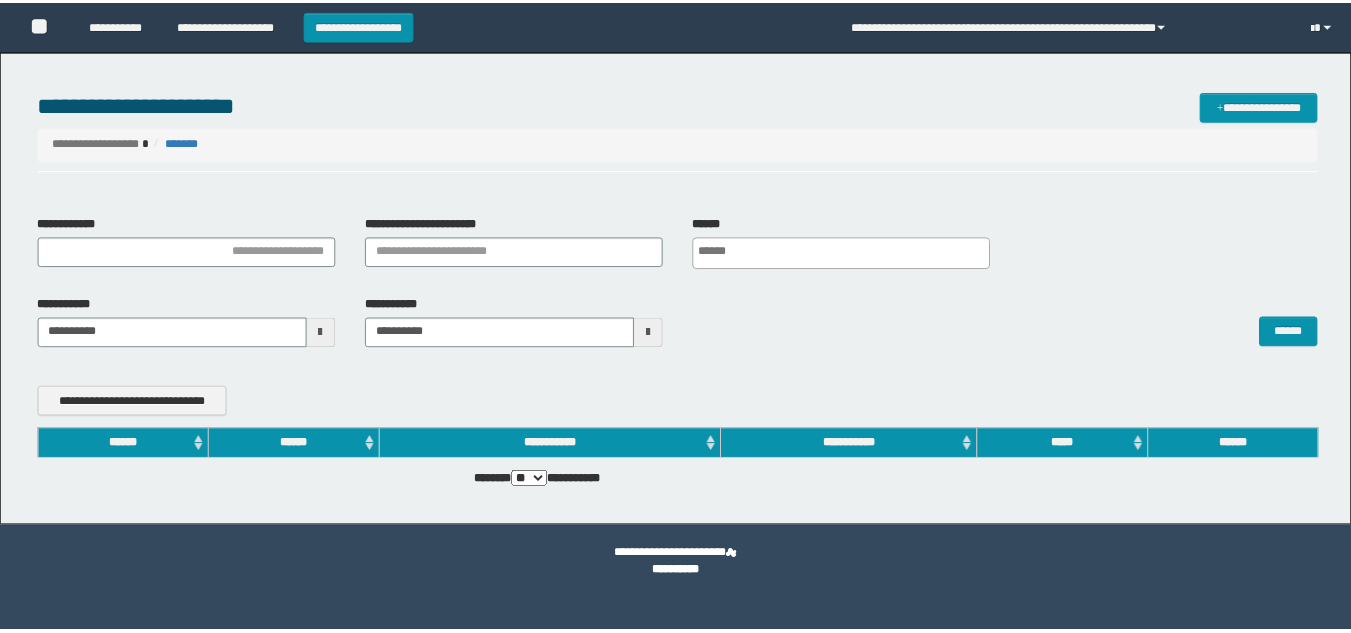 scroll, scrollTop: 0, scrollLeft: 0, axis: both 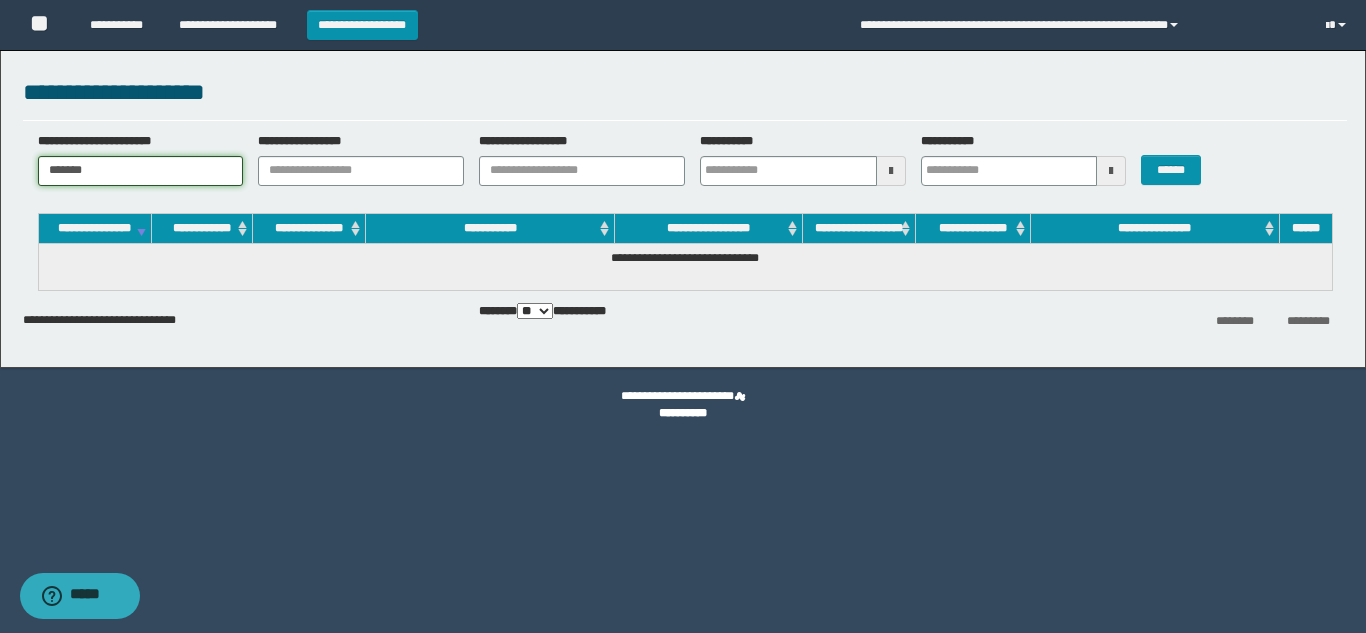 drag, startPoint x: 146, startPoint y: 168, endPoint x: 50, endPoint y: 144, distance: 98.95454 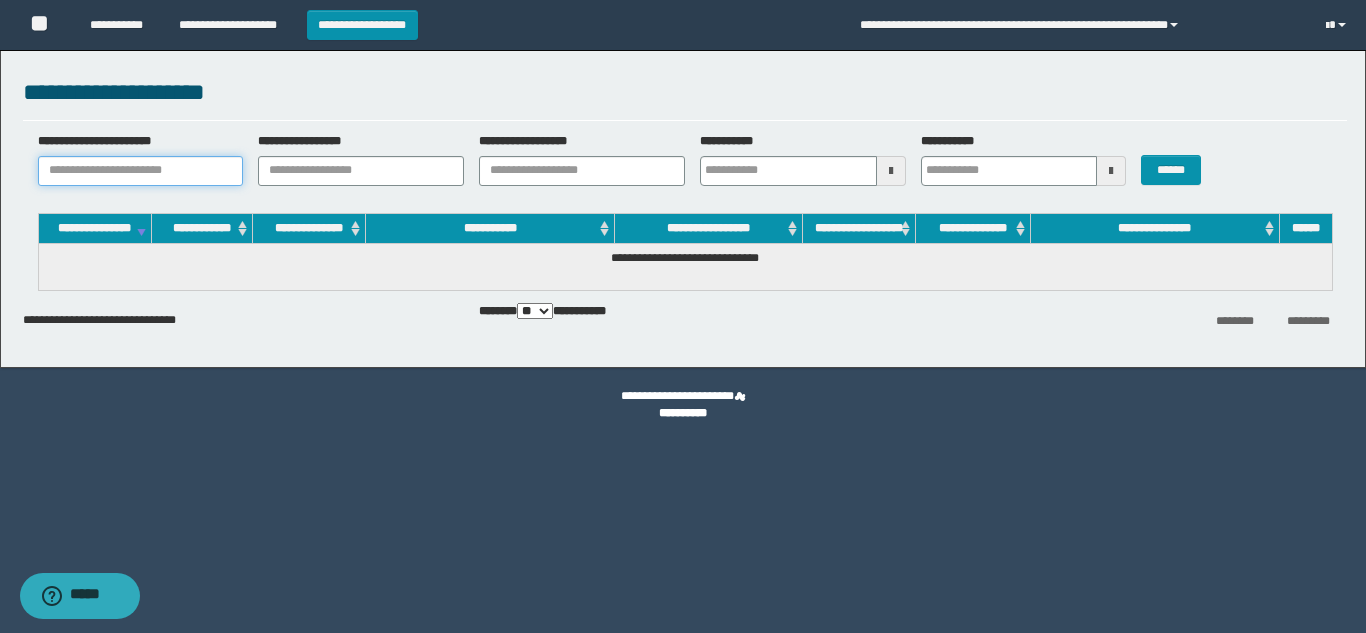 type 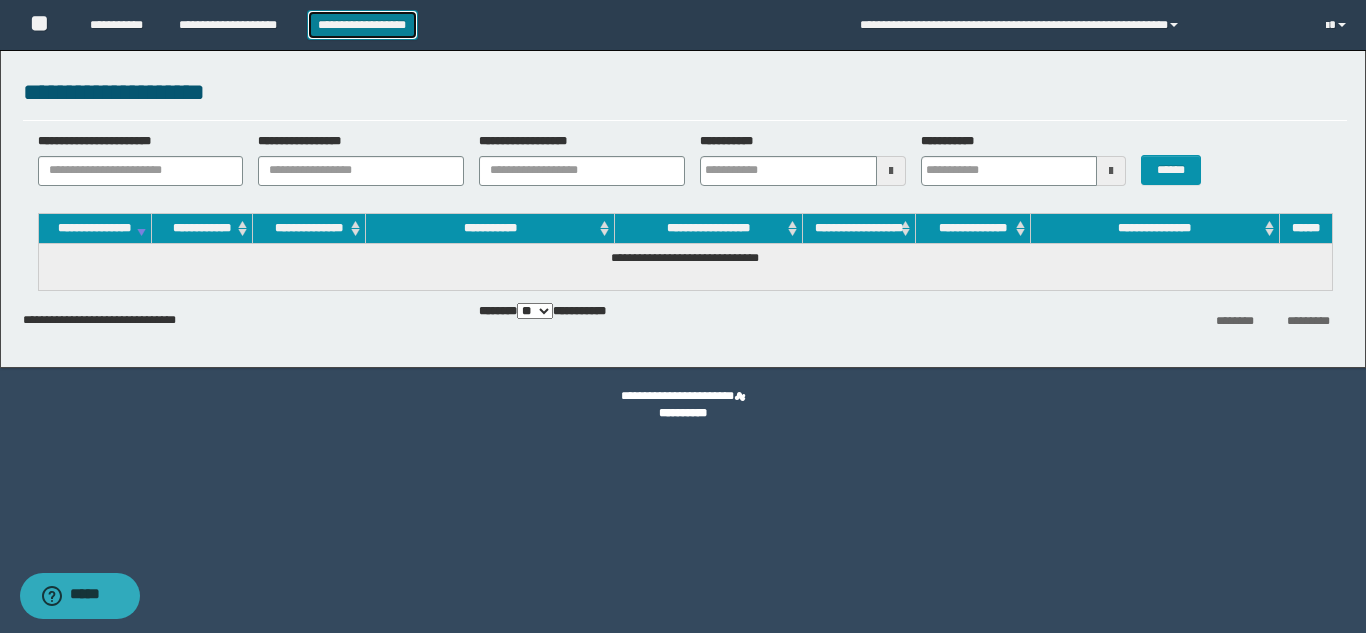 click on "**********" at bounding box center [362, 25] 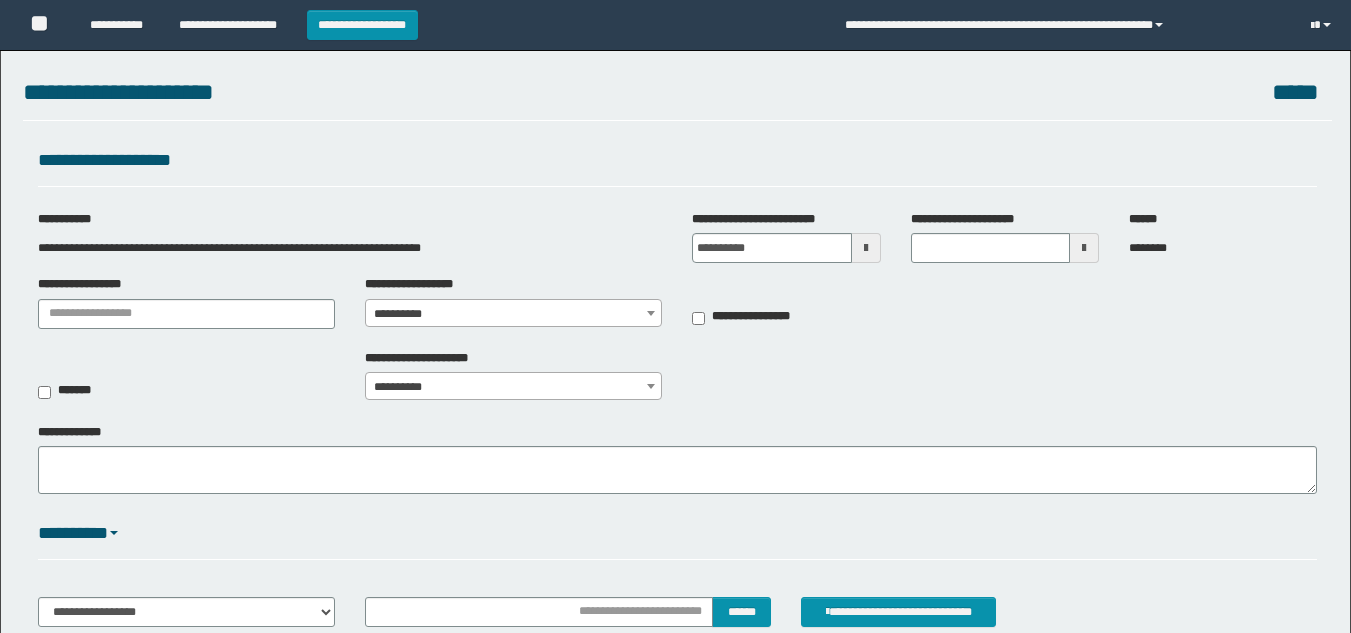 scroll, scrollTop: 0, scrollLeft: 0, axis: both 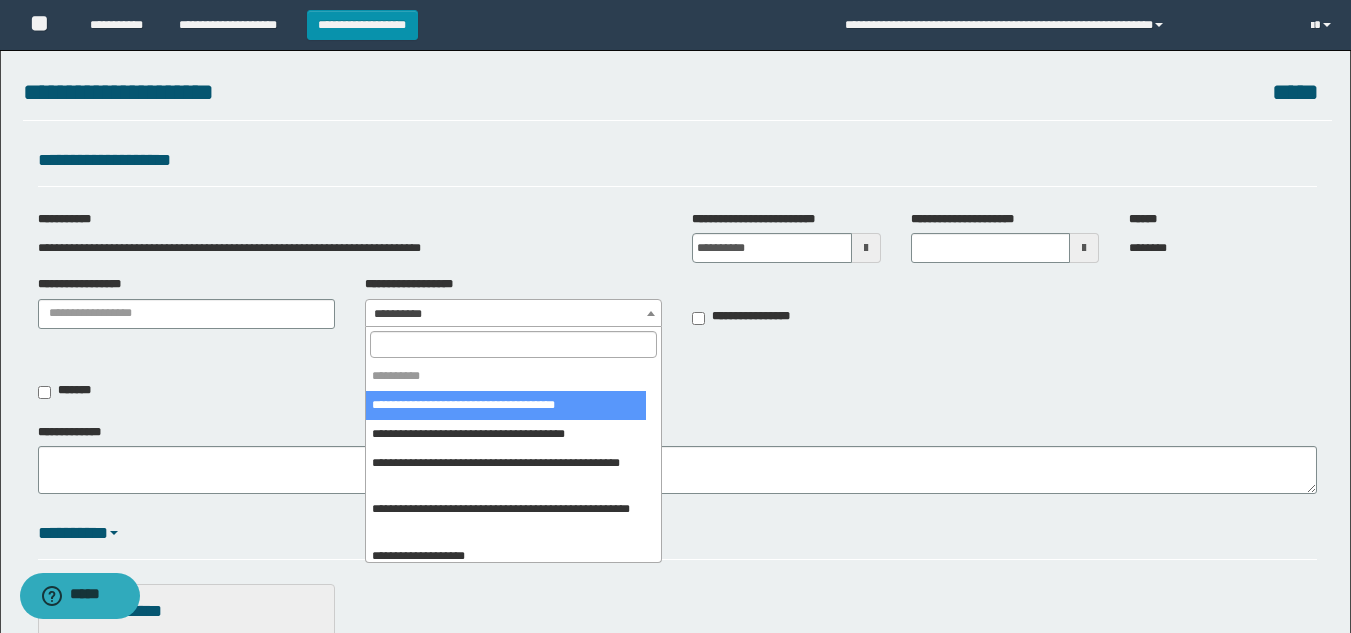 click on "**********" at bounding box center [513, 314] 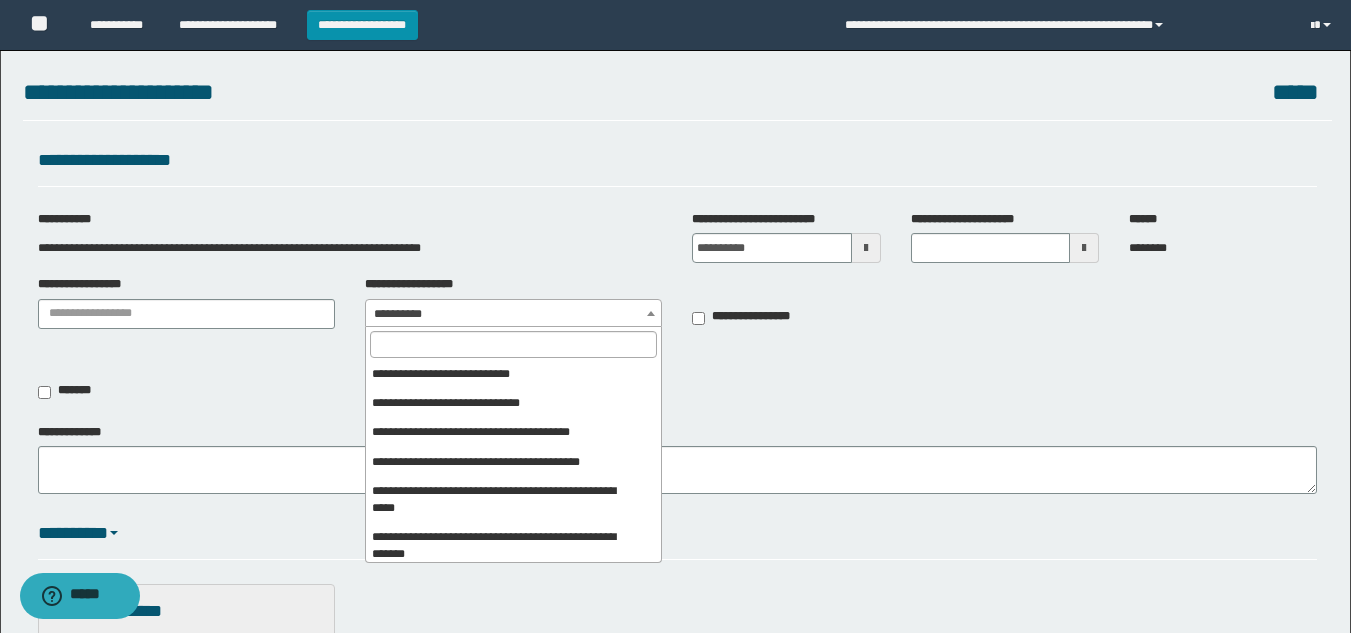scroll, scrollTop: 700, scrollLeft: 0, axis: vertical 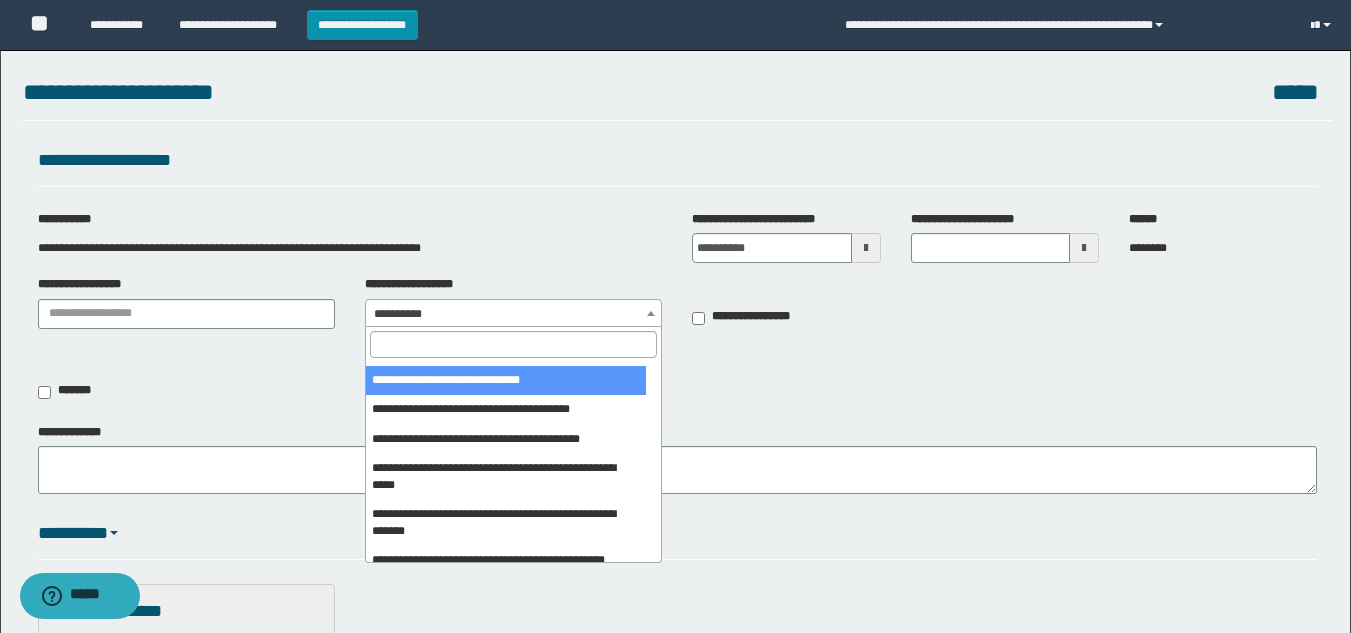 select on "***" 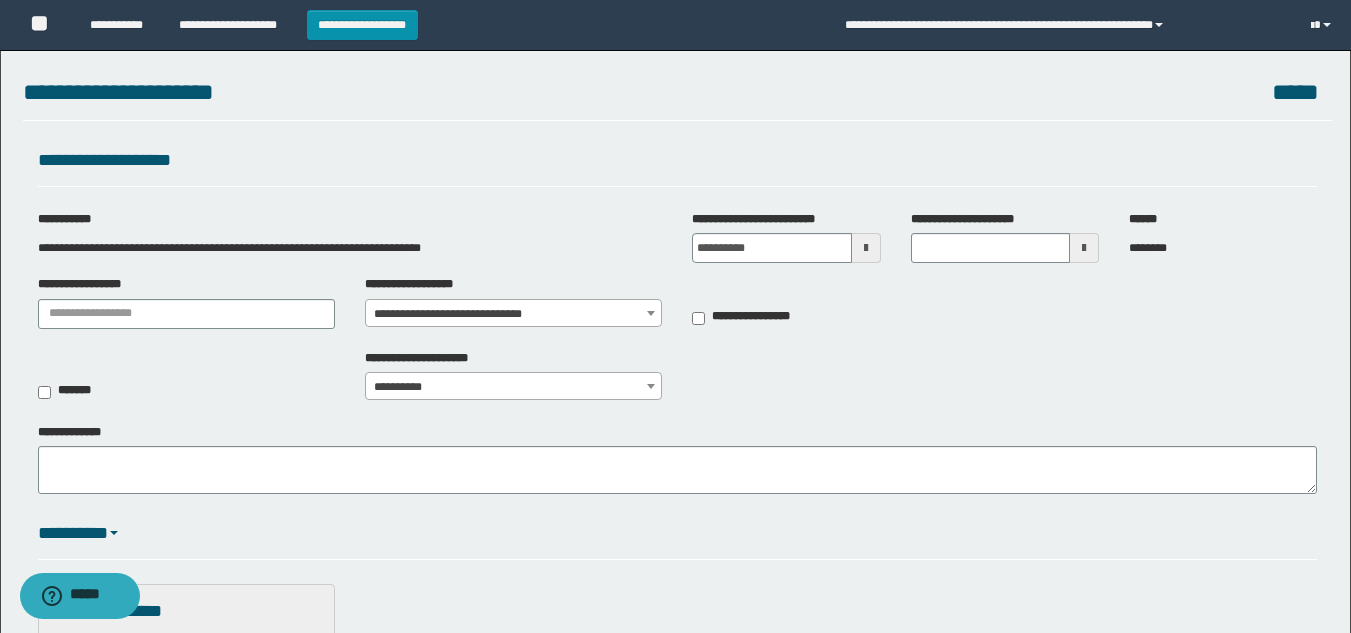 click at bounding box center [866, 248] 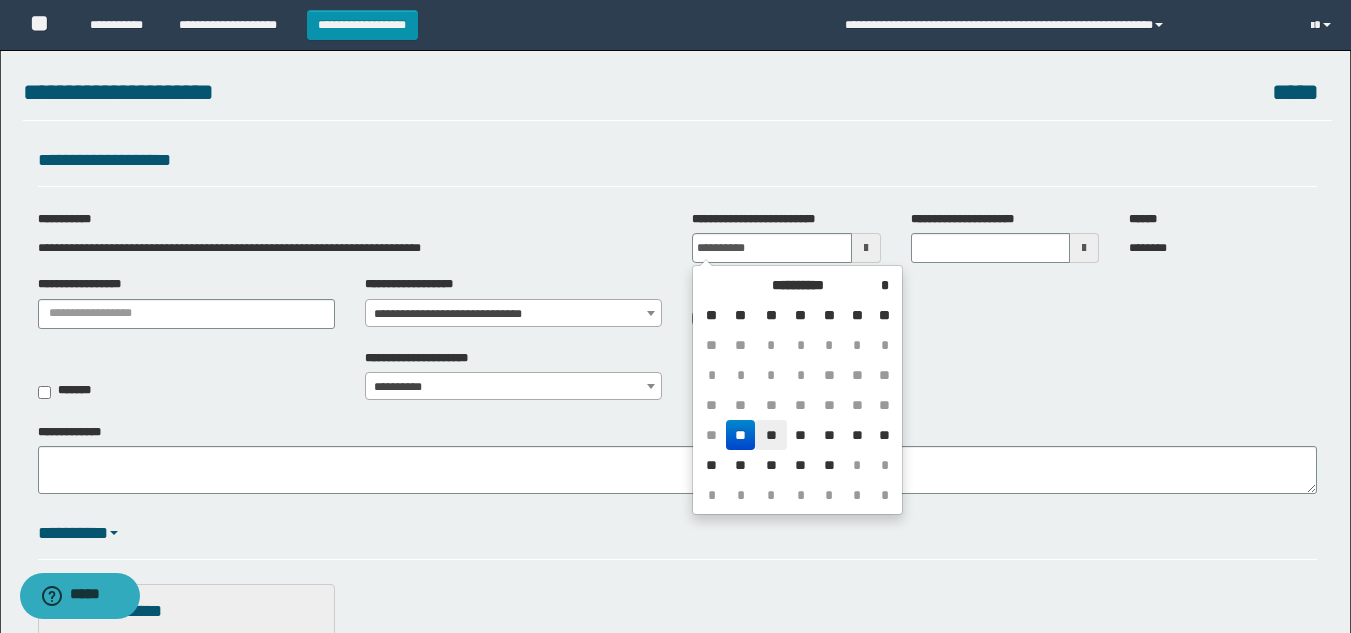 click on "**" at bounding box center (771, 435) 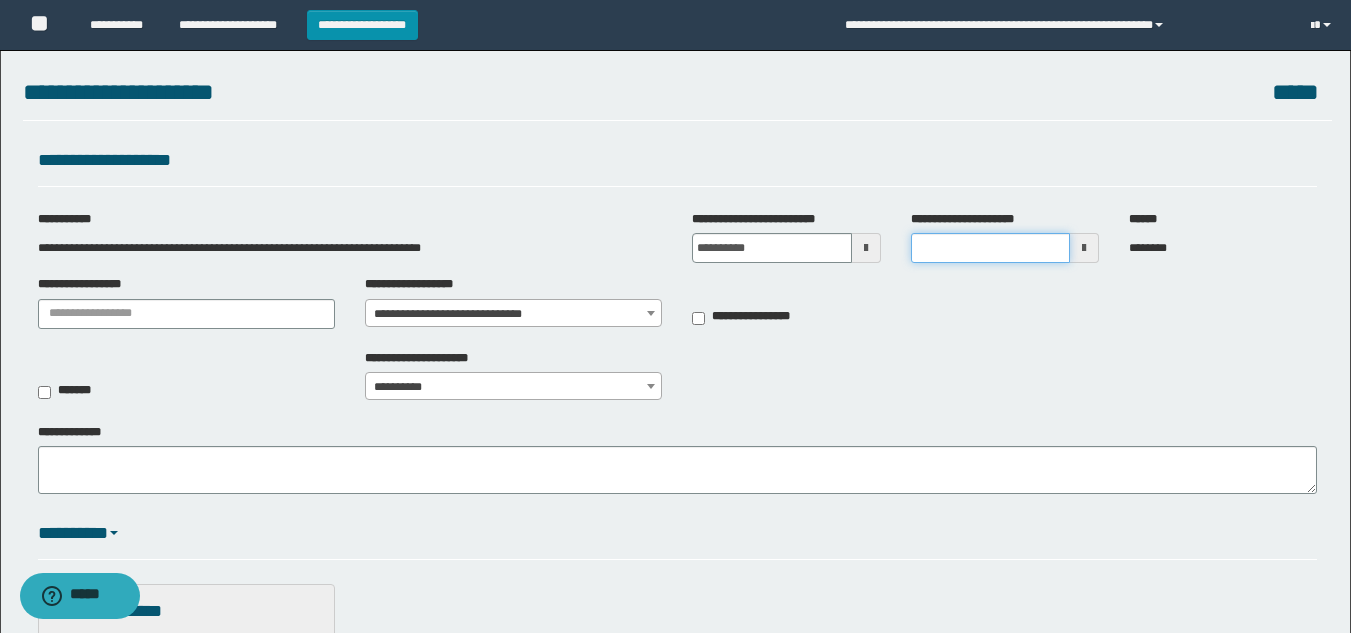 click on "**********" at bounding box center (990, 248) 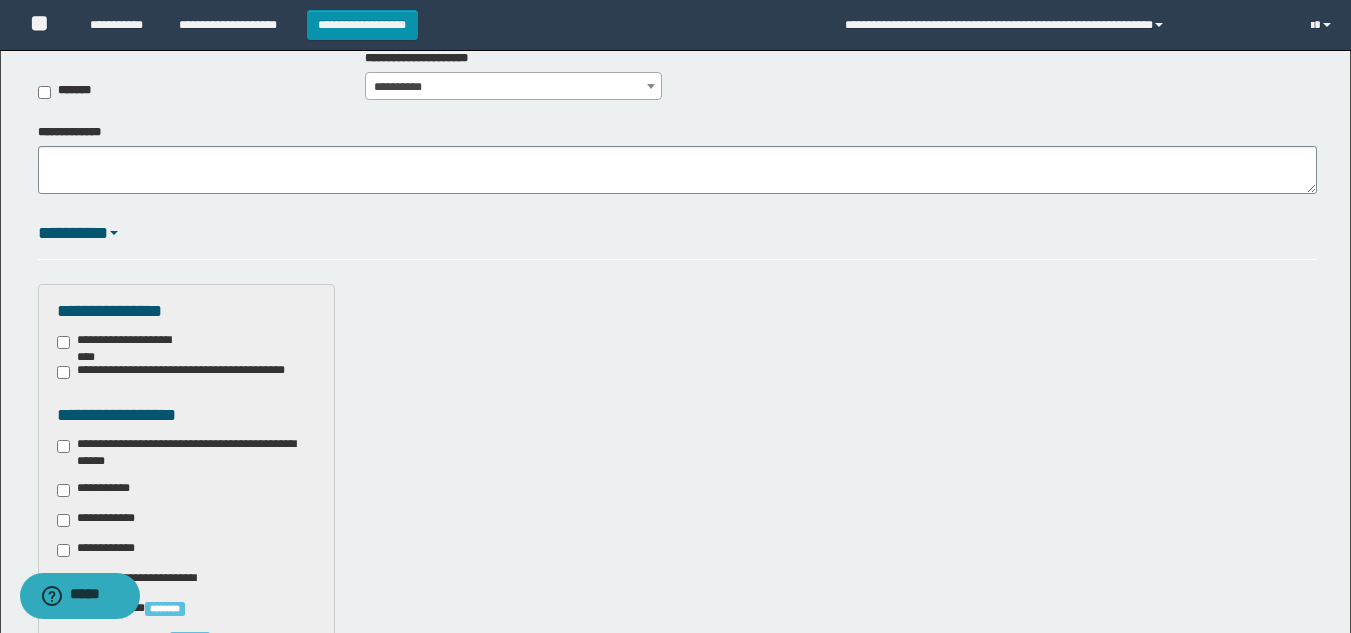 scroll, scrollTop: 400, scrollLeft: 0, axis: vertical 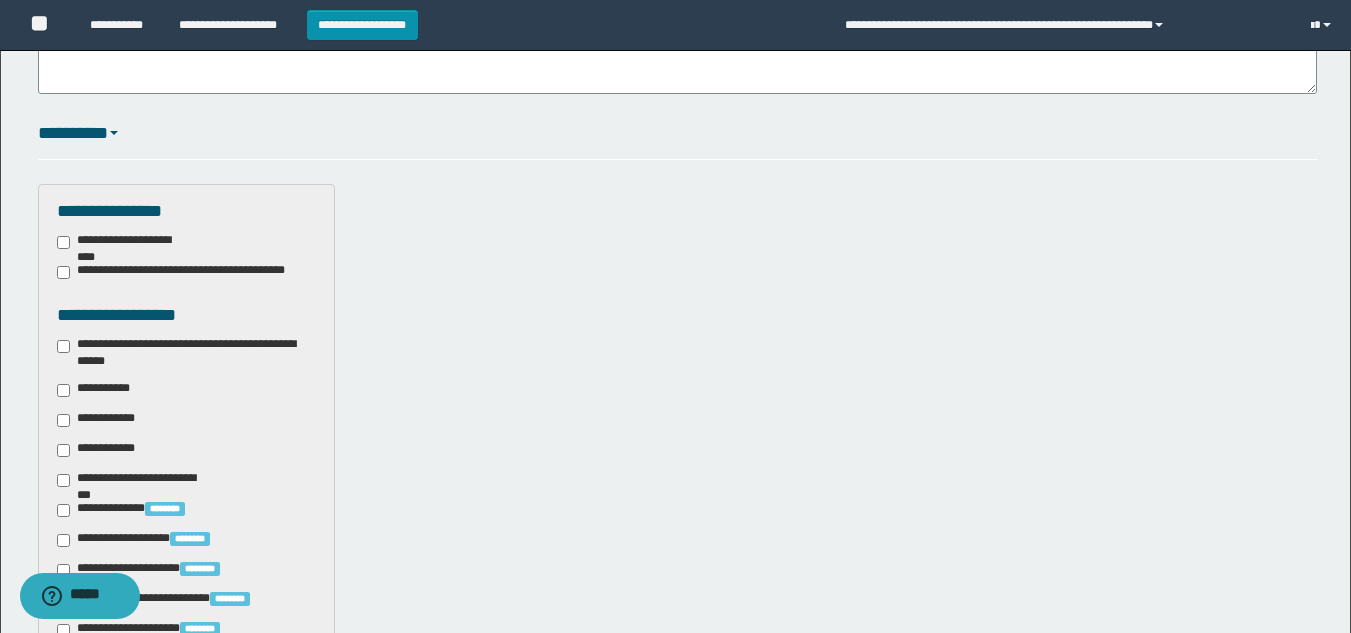 click on "**********" at bounding box center (186, 353) 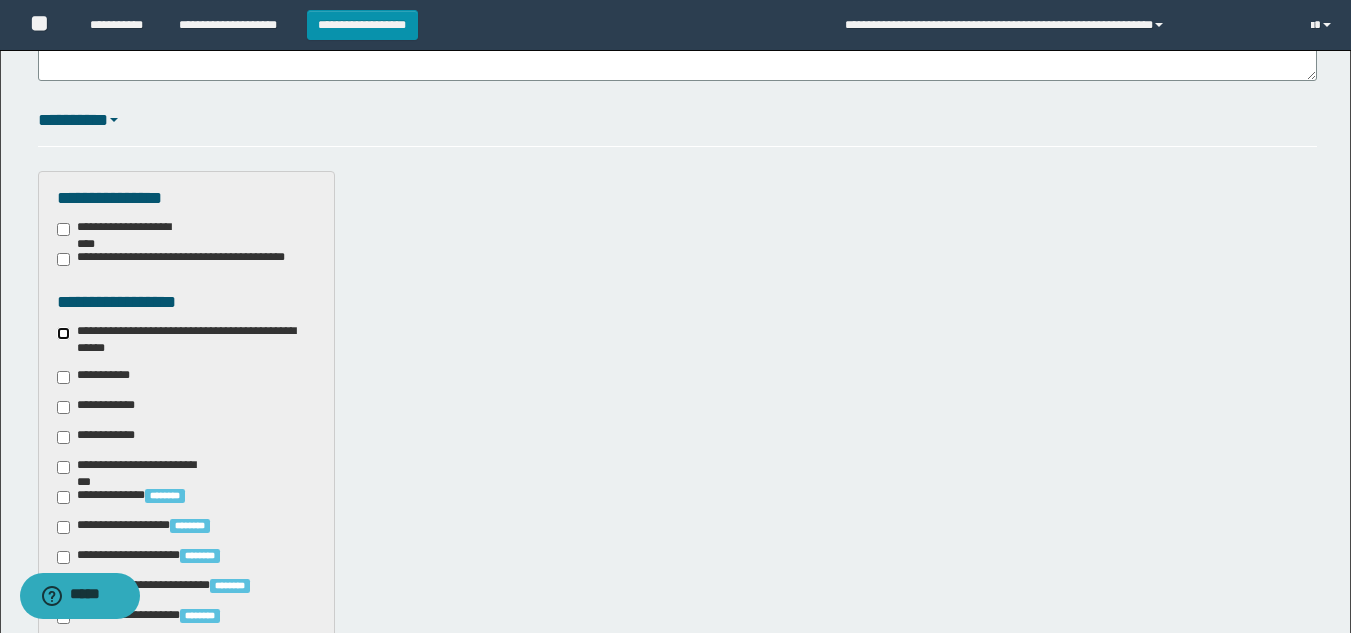 scroll, scrollTop: 500, scrollLeft: 0, axis: vertical 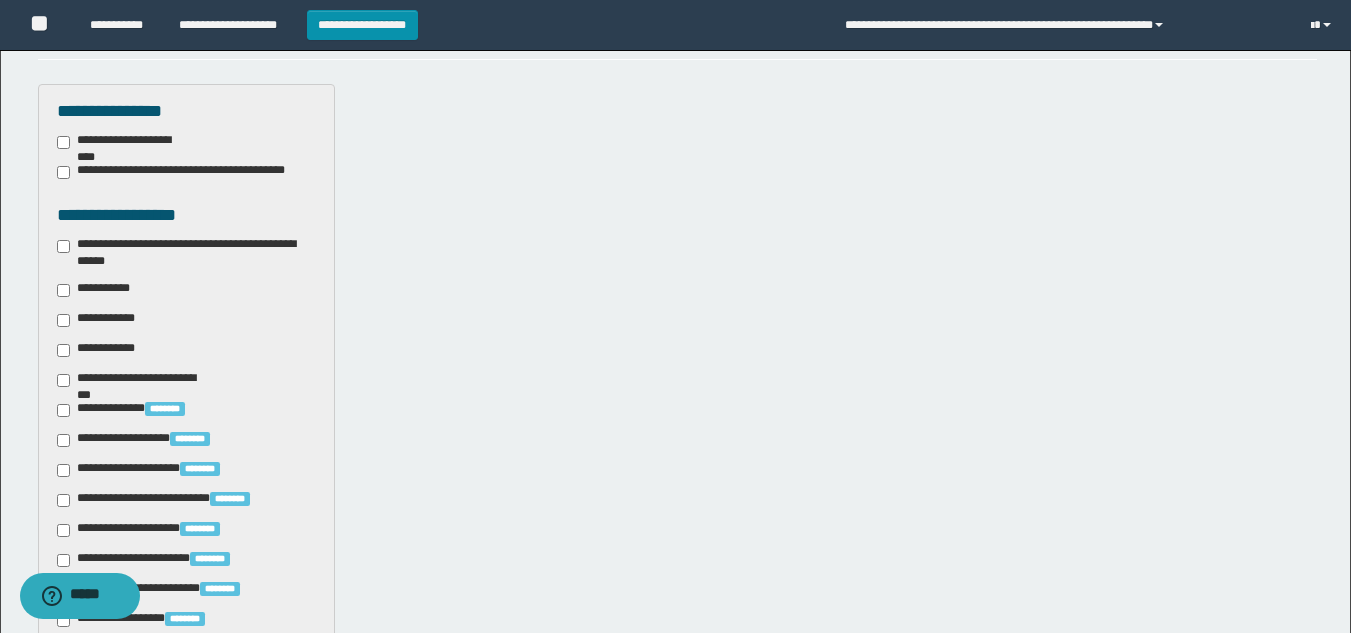click on "**********" at bounding box center (97, 290) 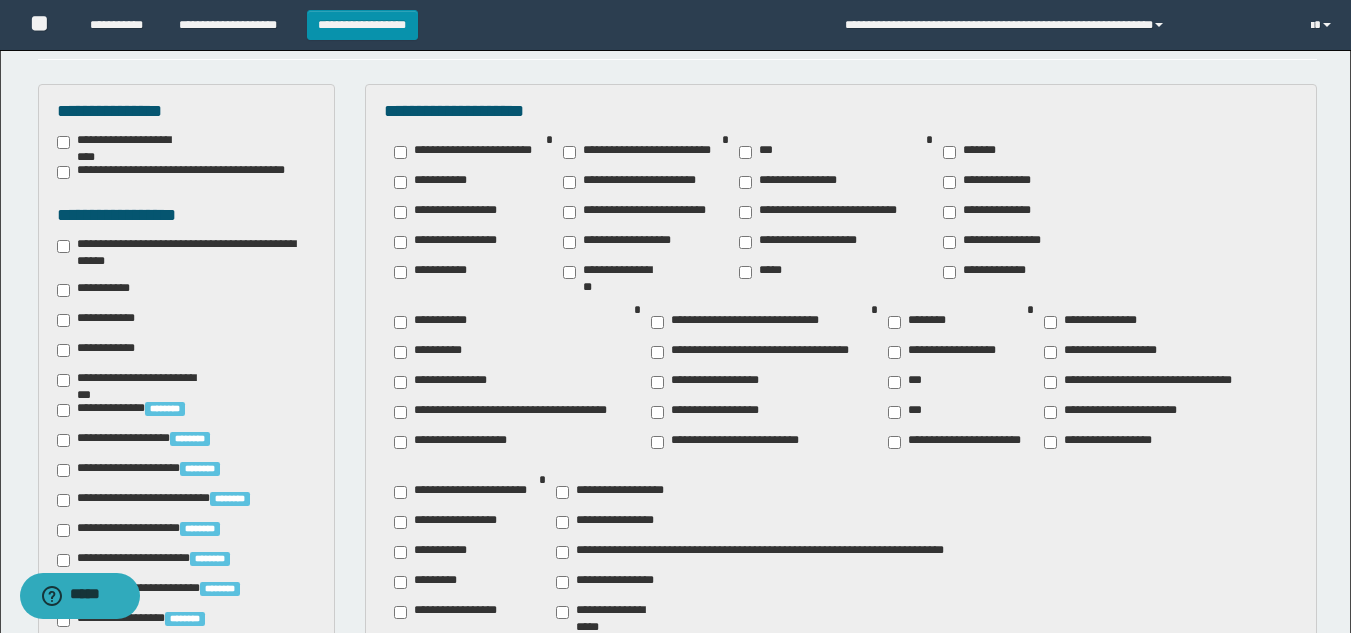 click on "**********" at bounding box center (993, 242) 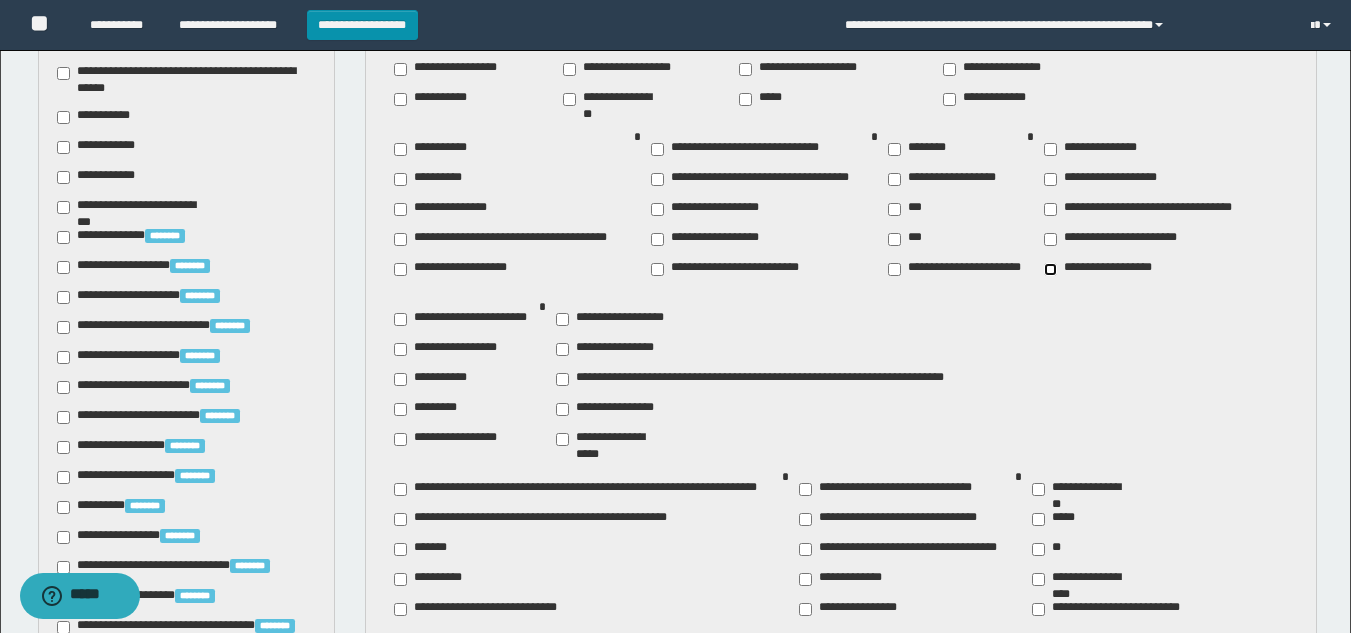 scroll, scrollTop: 700, scrollLeft: 0, axis: vertical 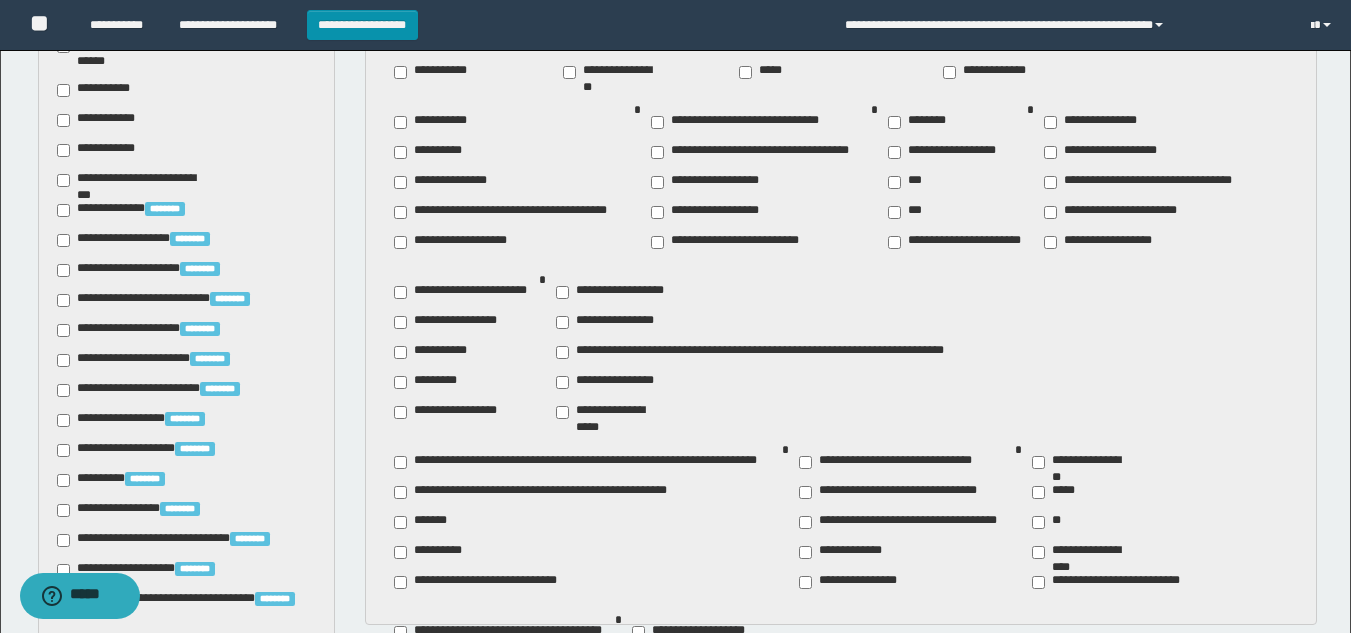 click on "**********" at bounding box center [436, 662] 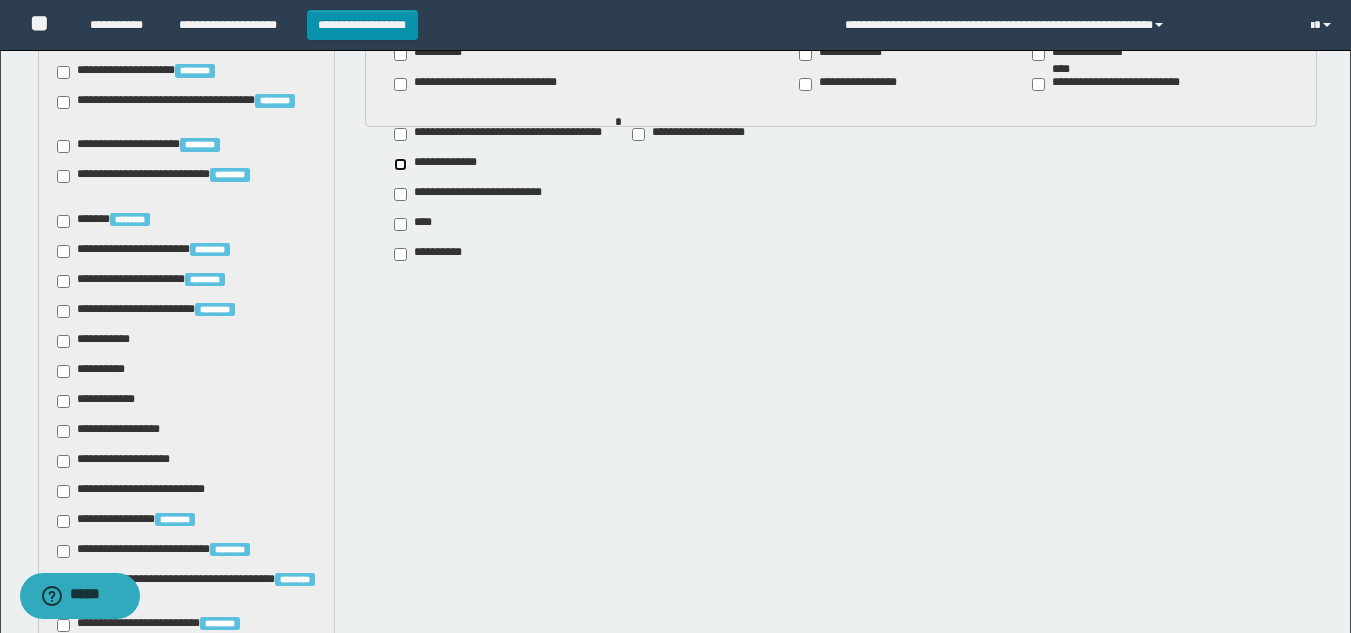 scroll, scrollTop: 1200, scrollLeft: 0, axis: vertical 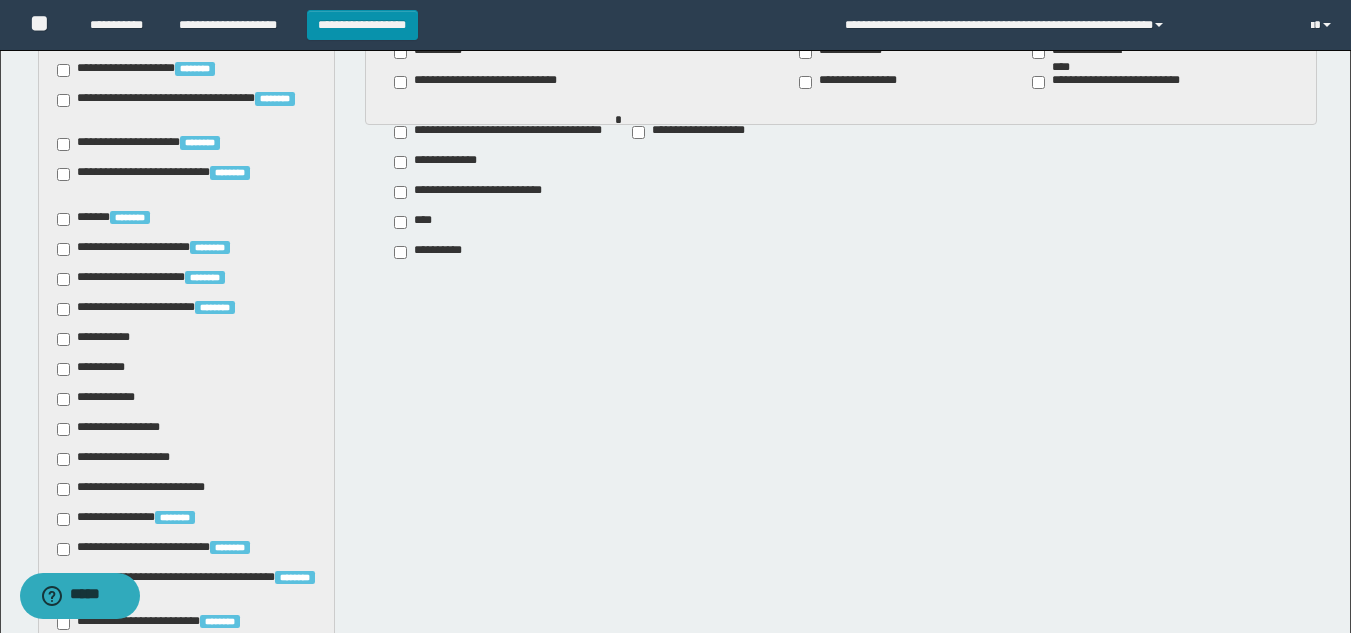 click on "**********" at bounding box center (97, 339) 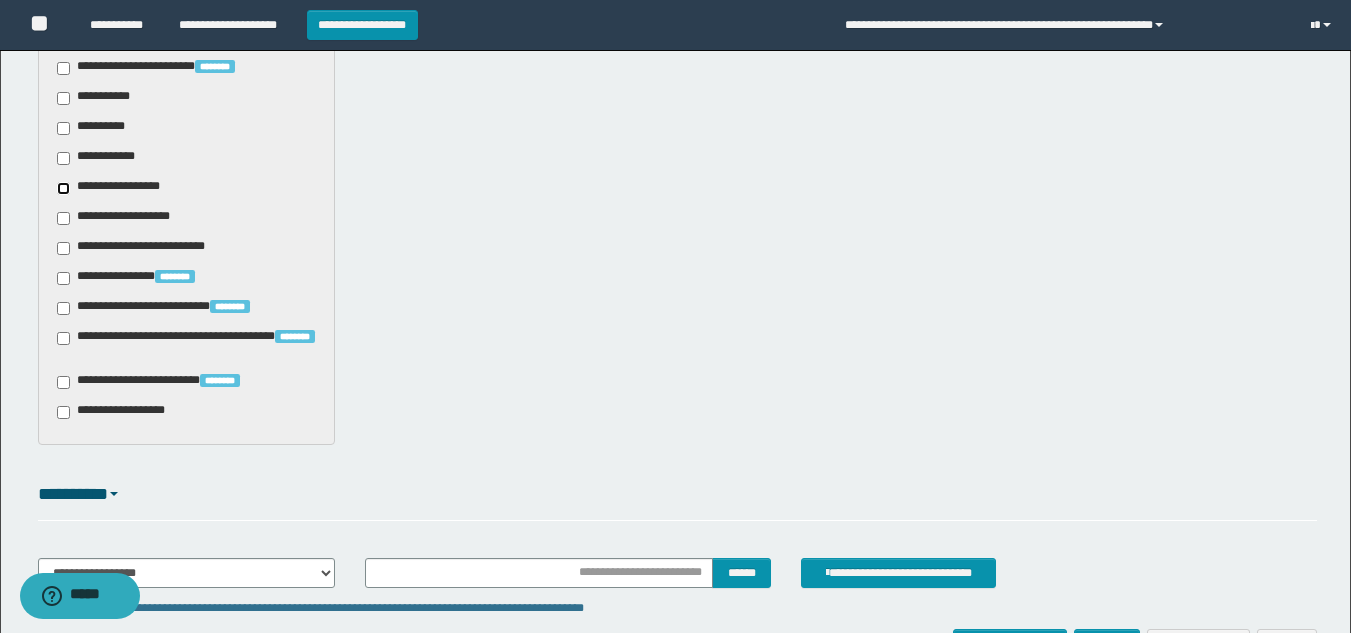 scroll, scrollTop: 1573, scrollLeft: 0, axis: vertical 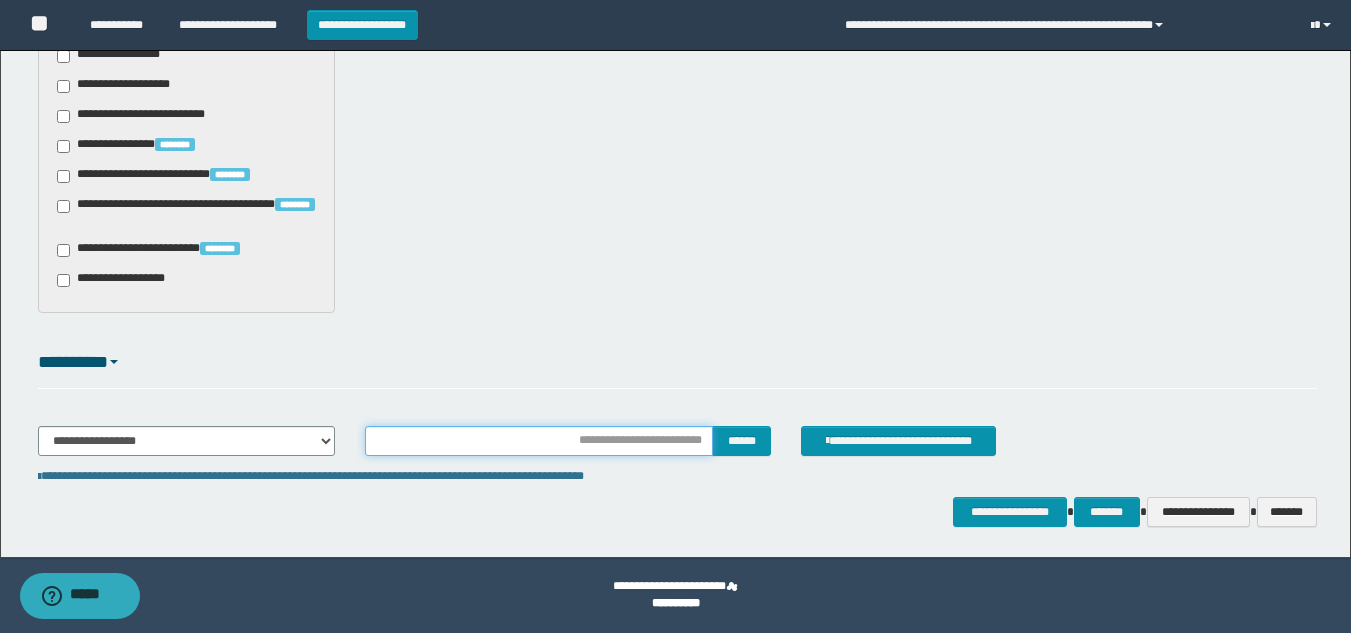 click at bounding box center (539, 441) 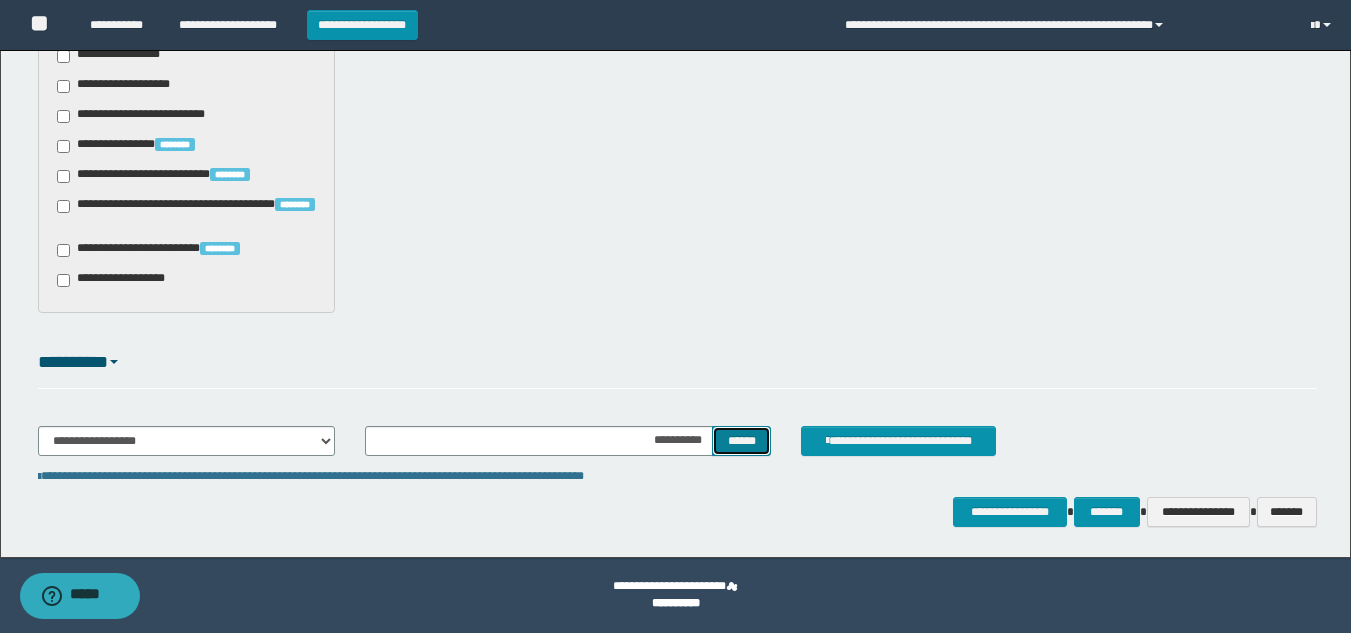 click on "******" at bounding box center [741, 441] 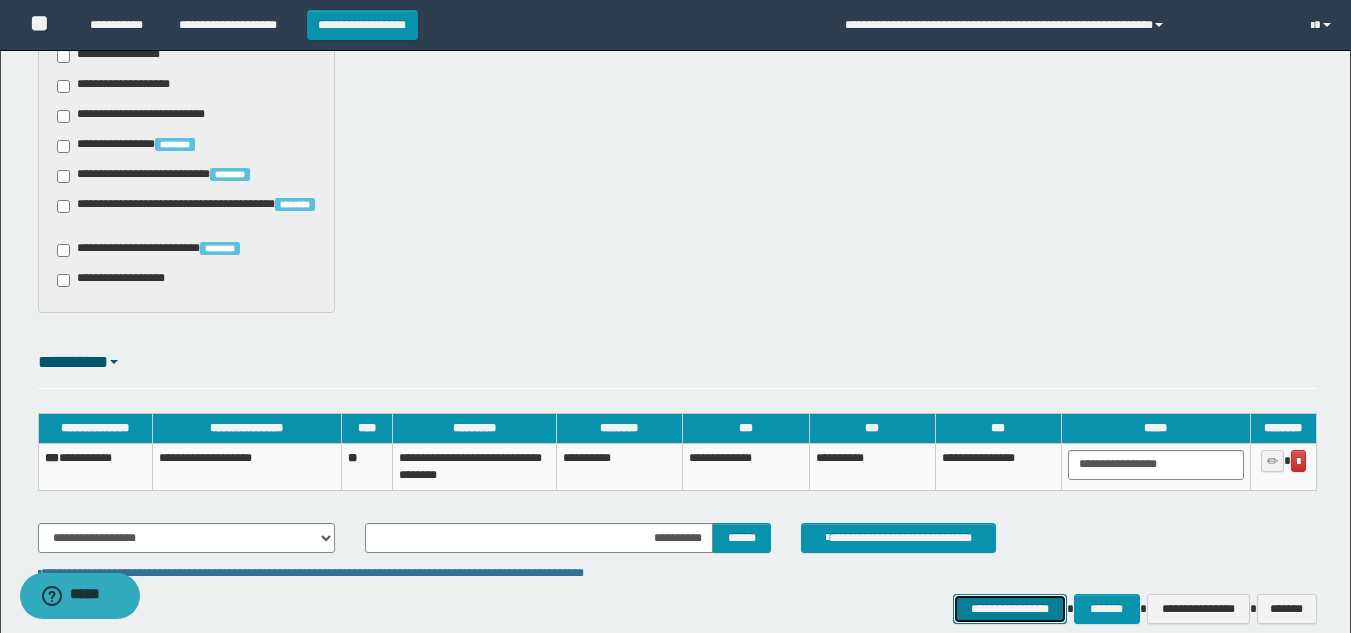 click on "**********" at bounding box center [1009, 609] 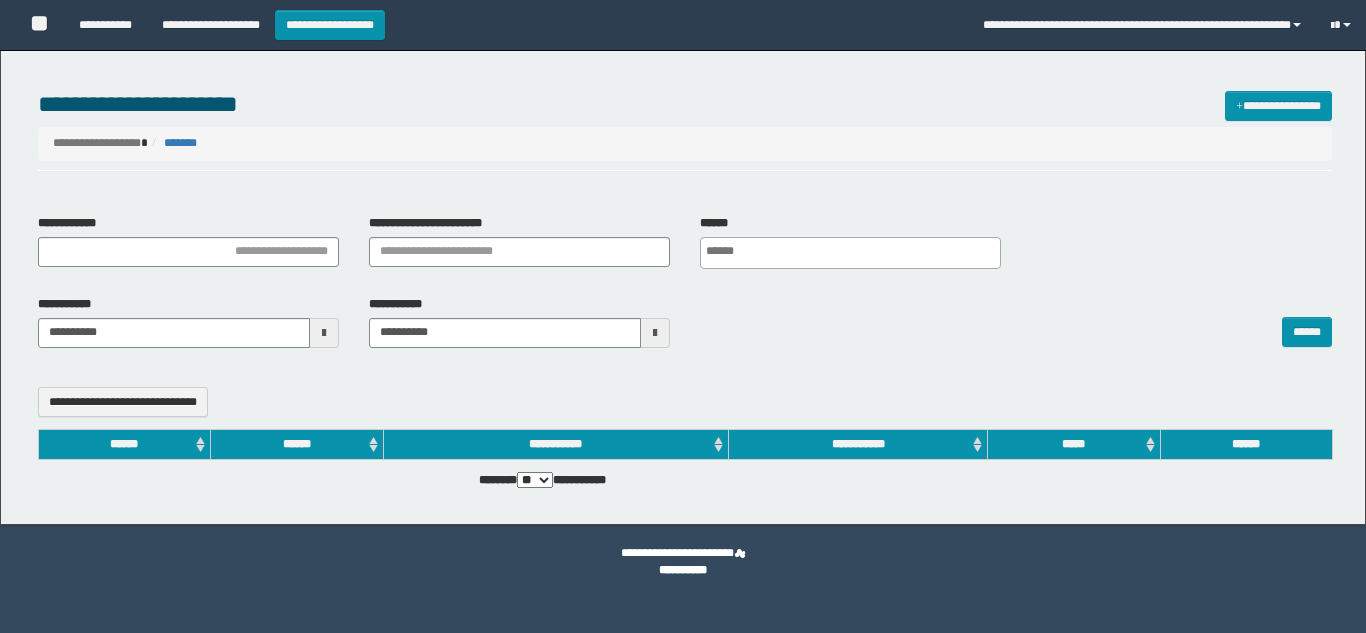 select 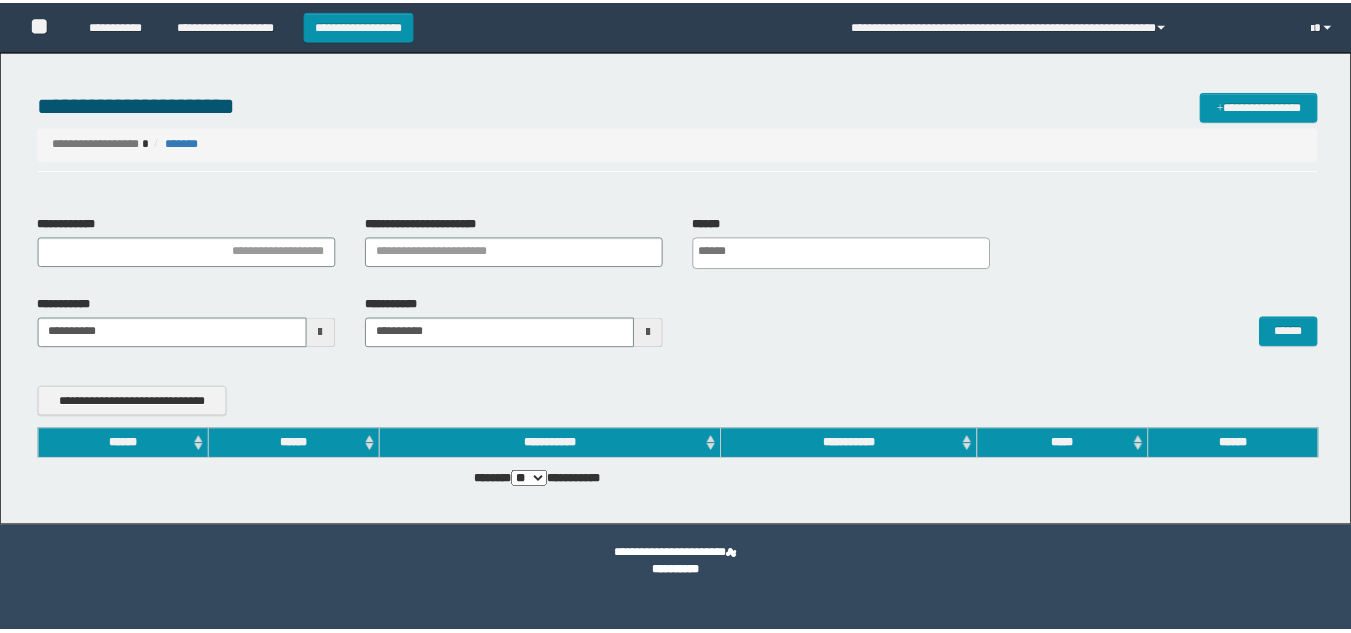 scroll, scrollTop: 0, scrollLeft: 0, axis: both 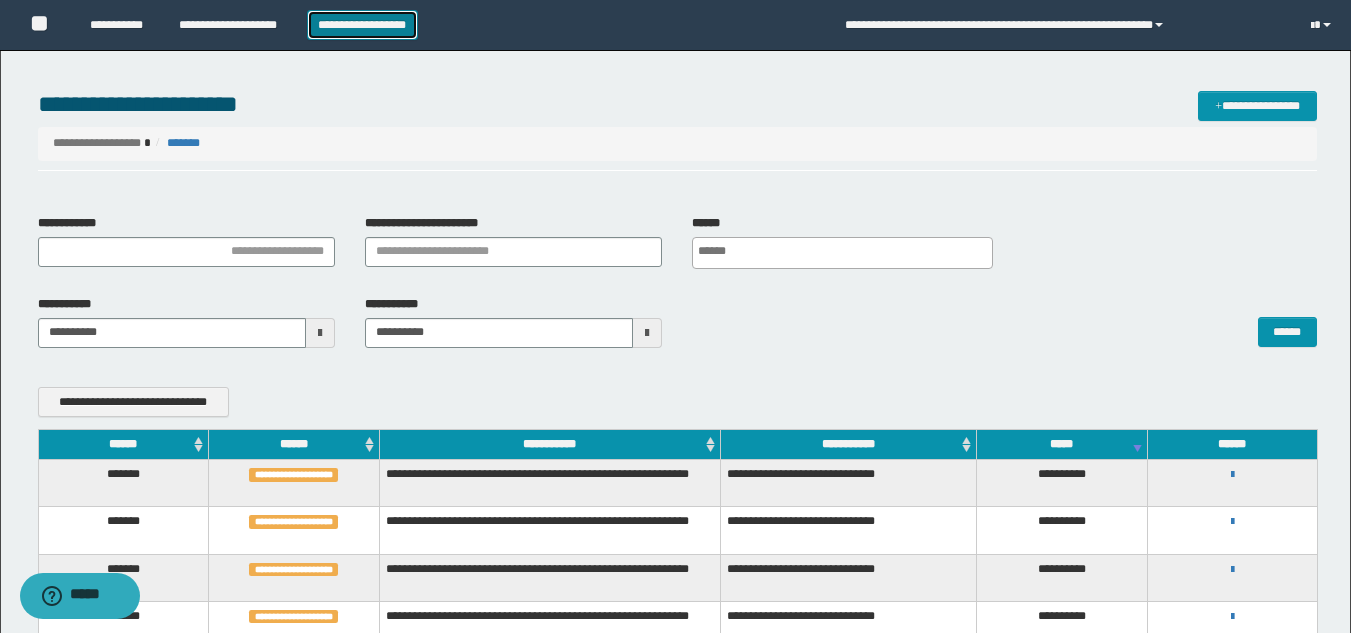 click on "**********" at bounding box center [362, 25] 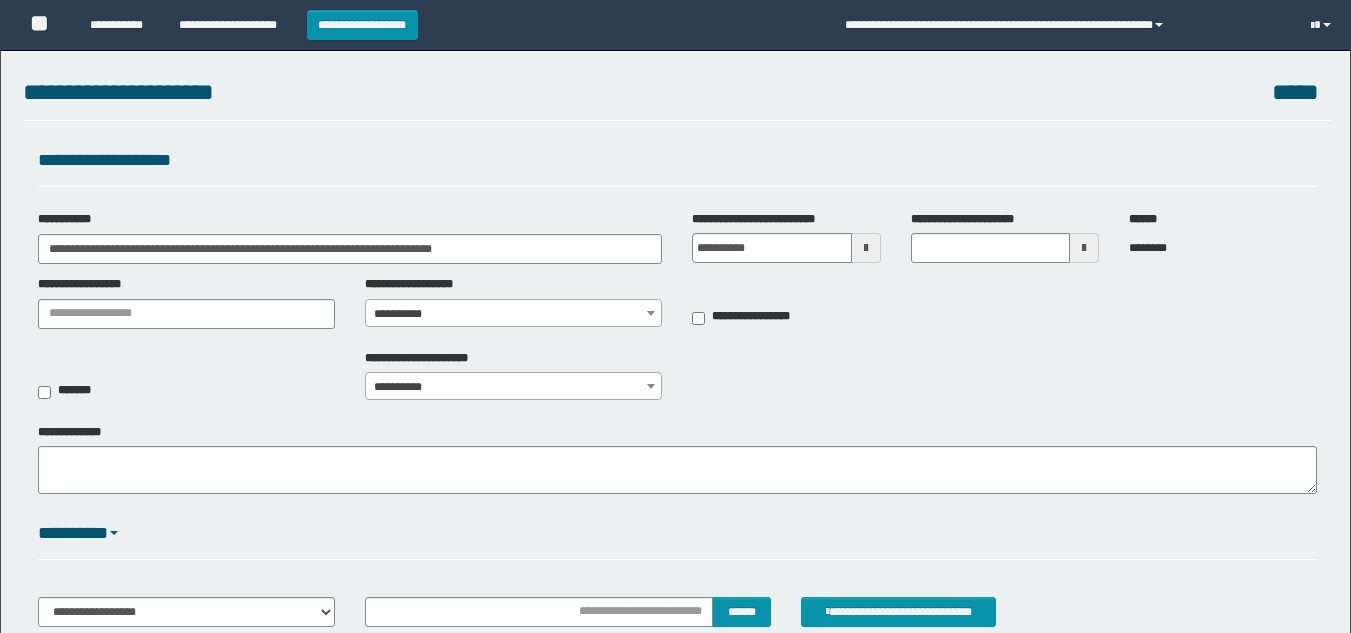 scroll, scrollTop: 0, scrollLeft: 0, axis: both 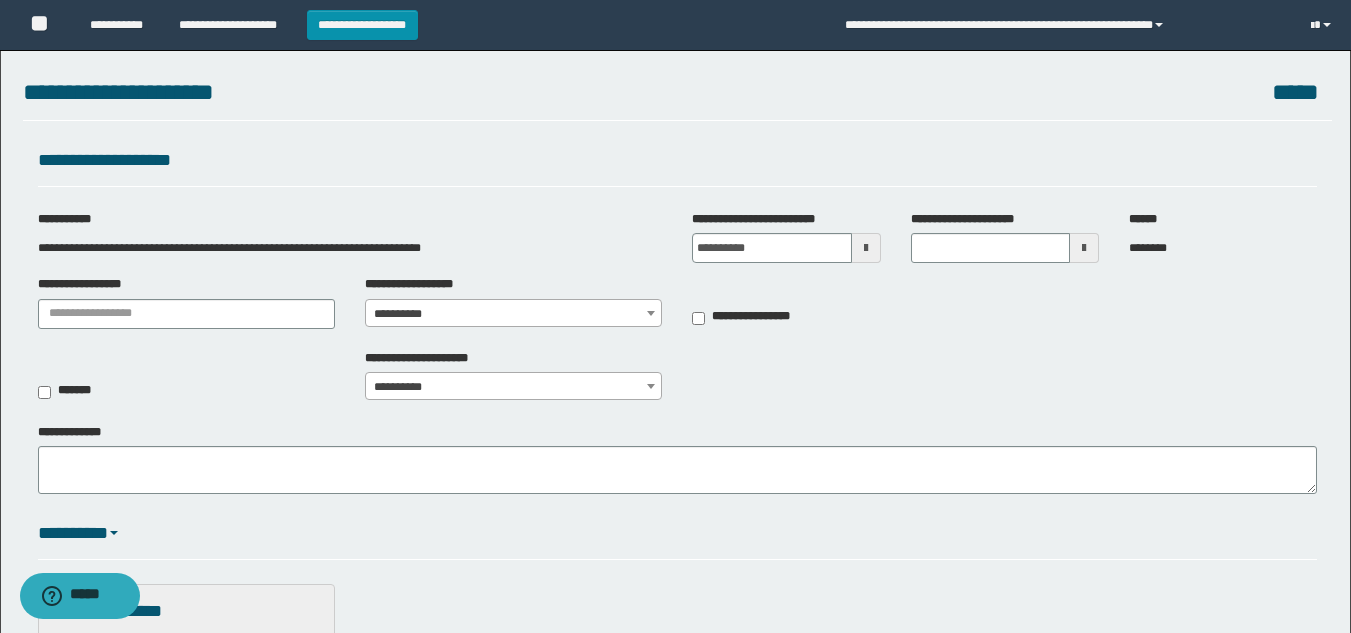 click on "**********" at bounding box center (513, 314) 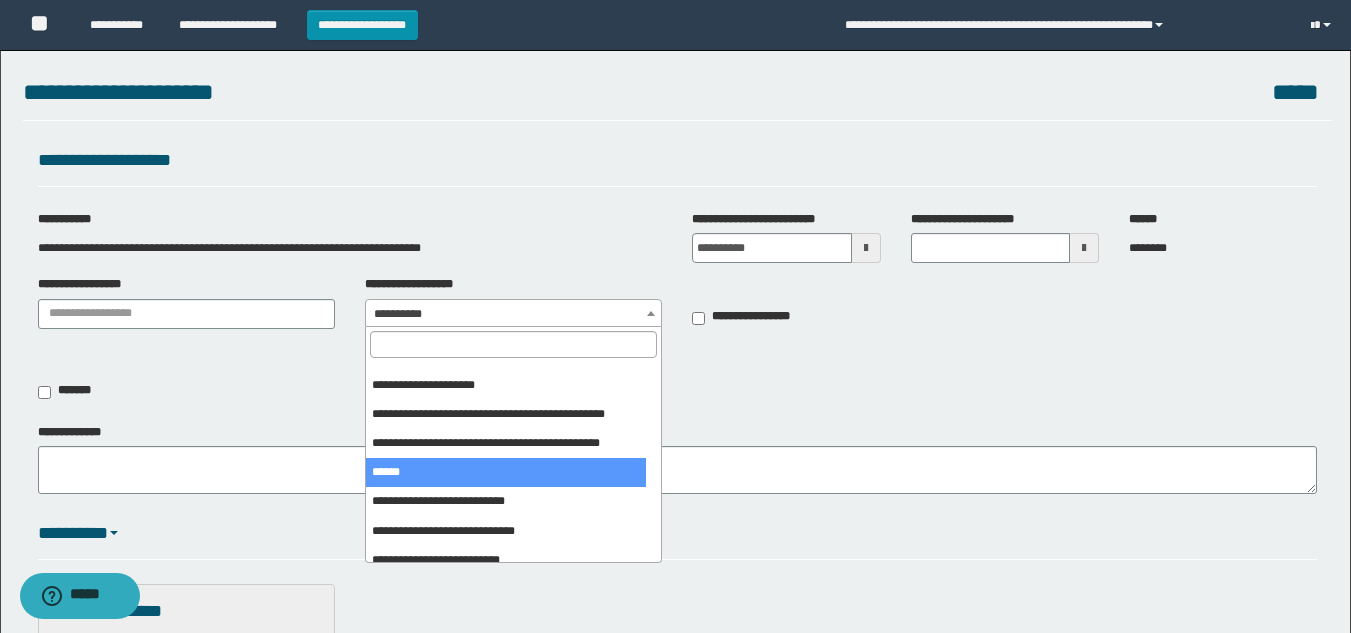 scroll, scrollTop: 400, scrollLeft: 0, axis: vertical 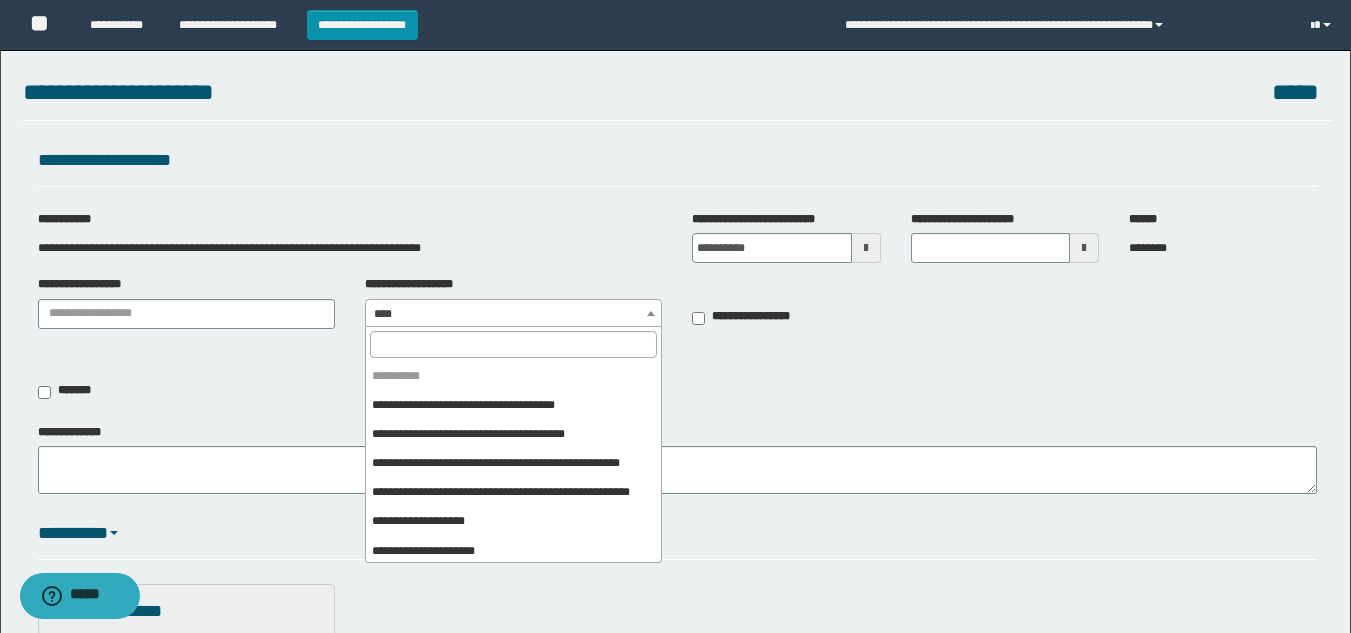 click on "****" at bounding box center [513, 314] 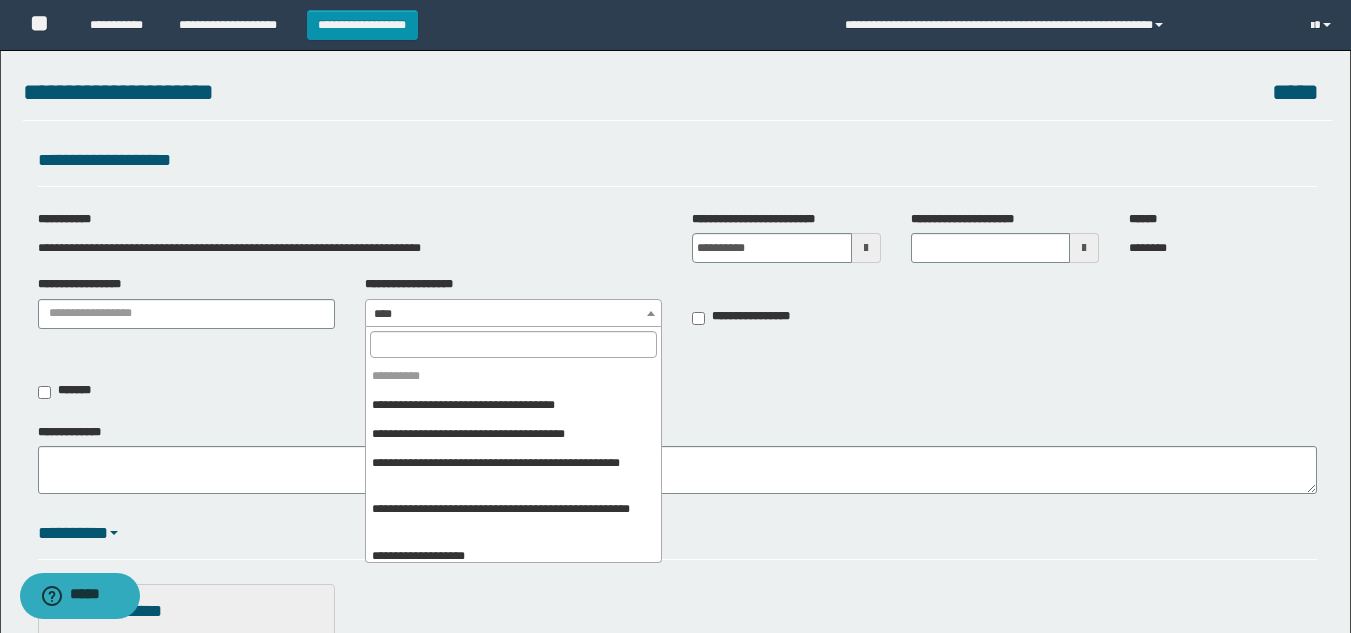 scroll, scrollTop: 442, scrollLeft: 0, axis: vertical 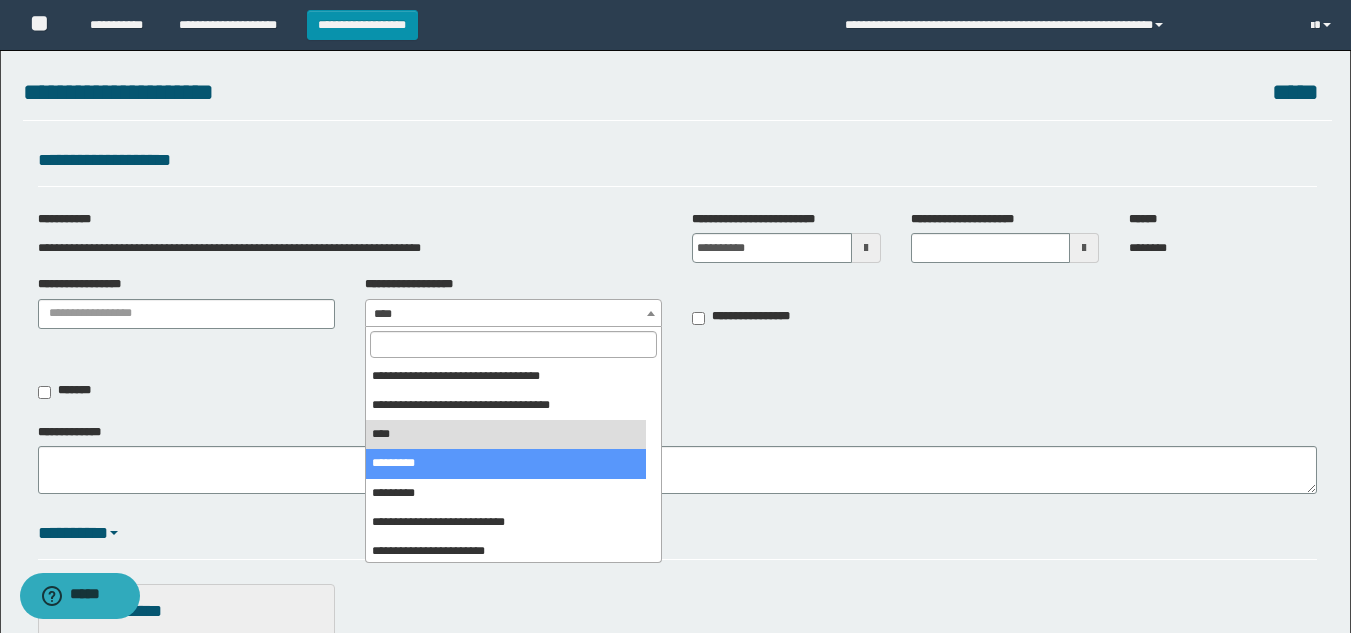 select on "***" 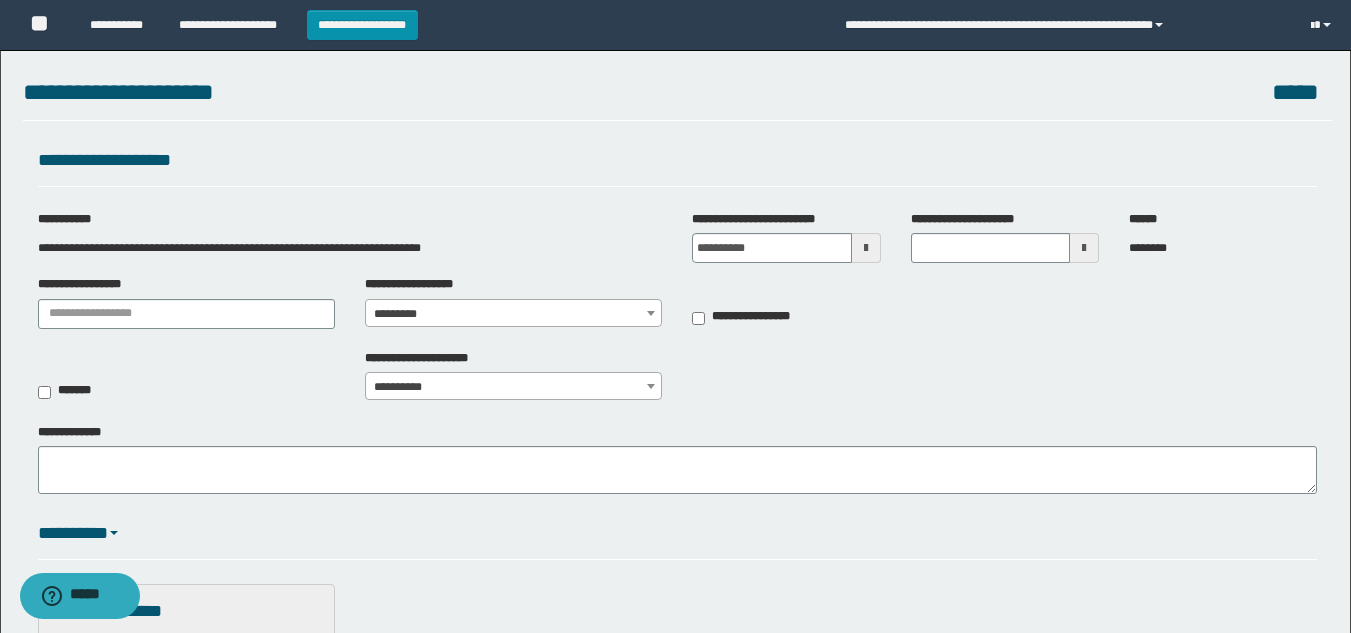 click at bounding box center [866, 248] 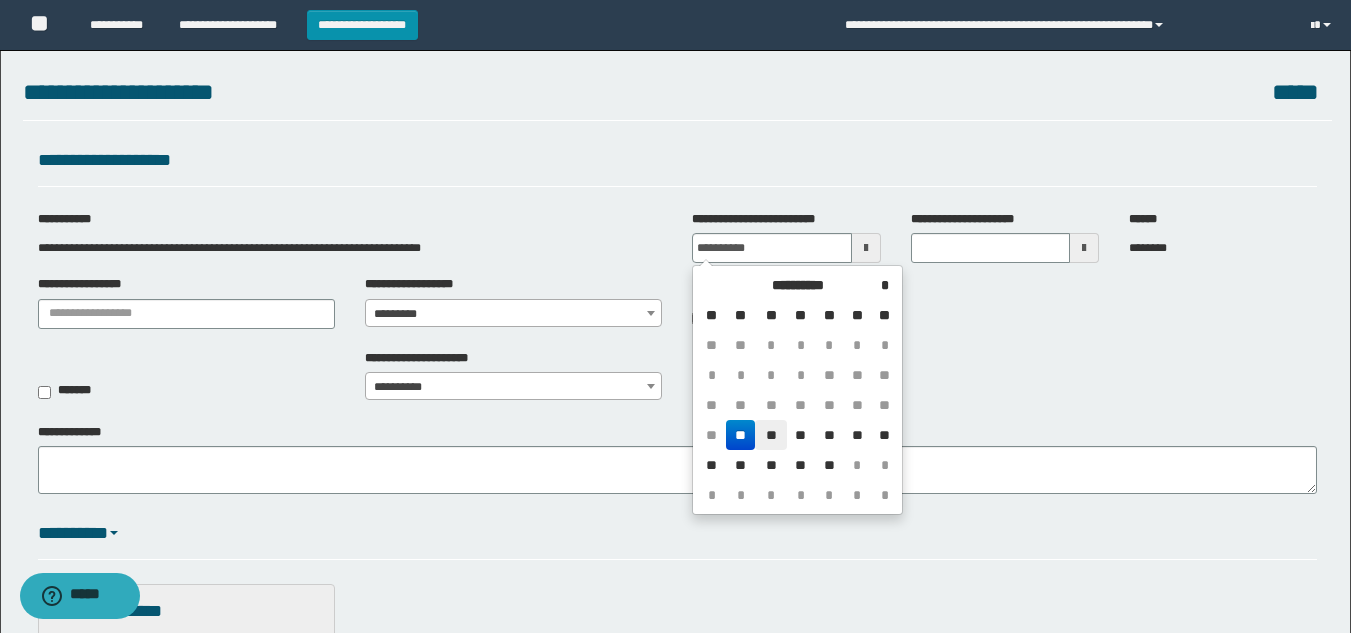 click on "**" at bounding box center [771, 435] 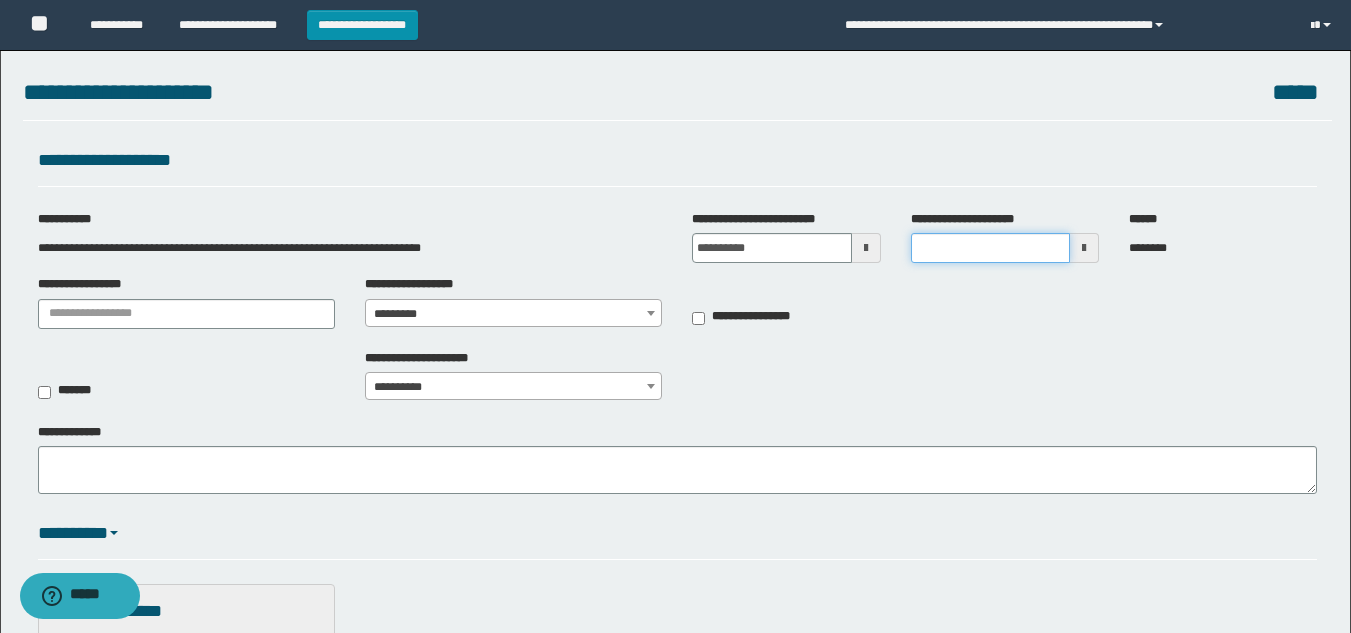 click on "**********" at bounding box center [990, 248] 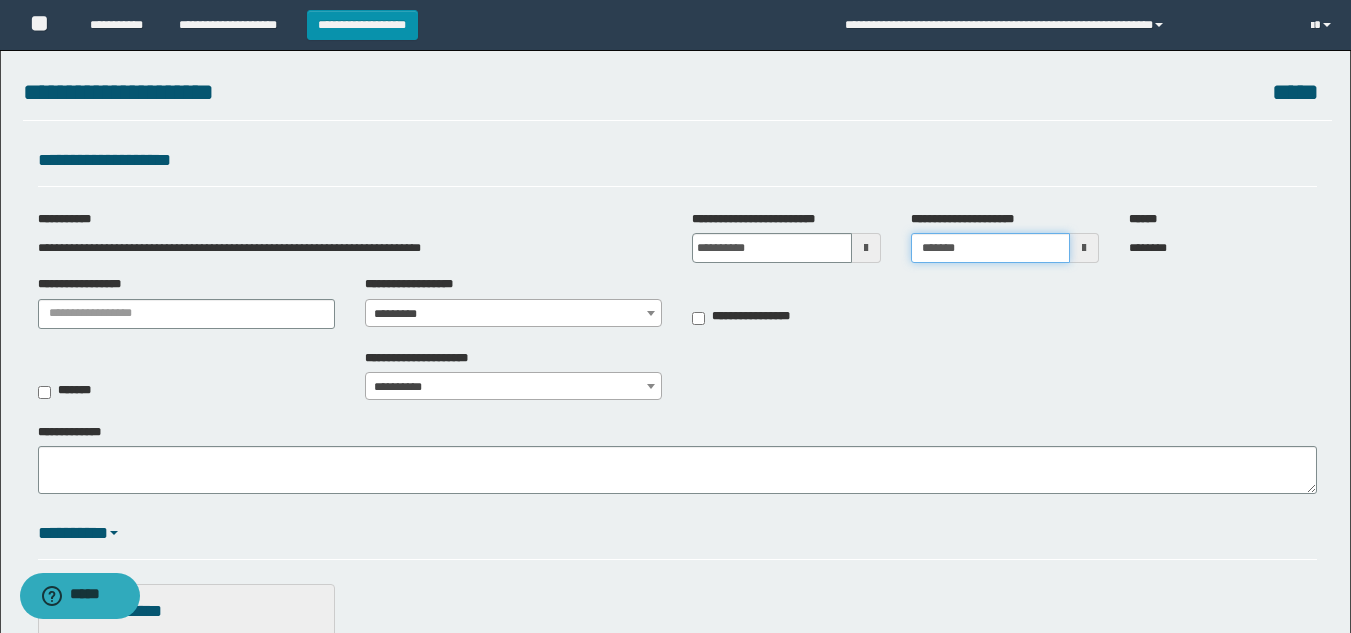 click on "*******" at bounding box center (990, 248) 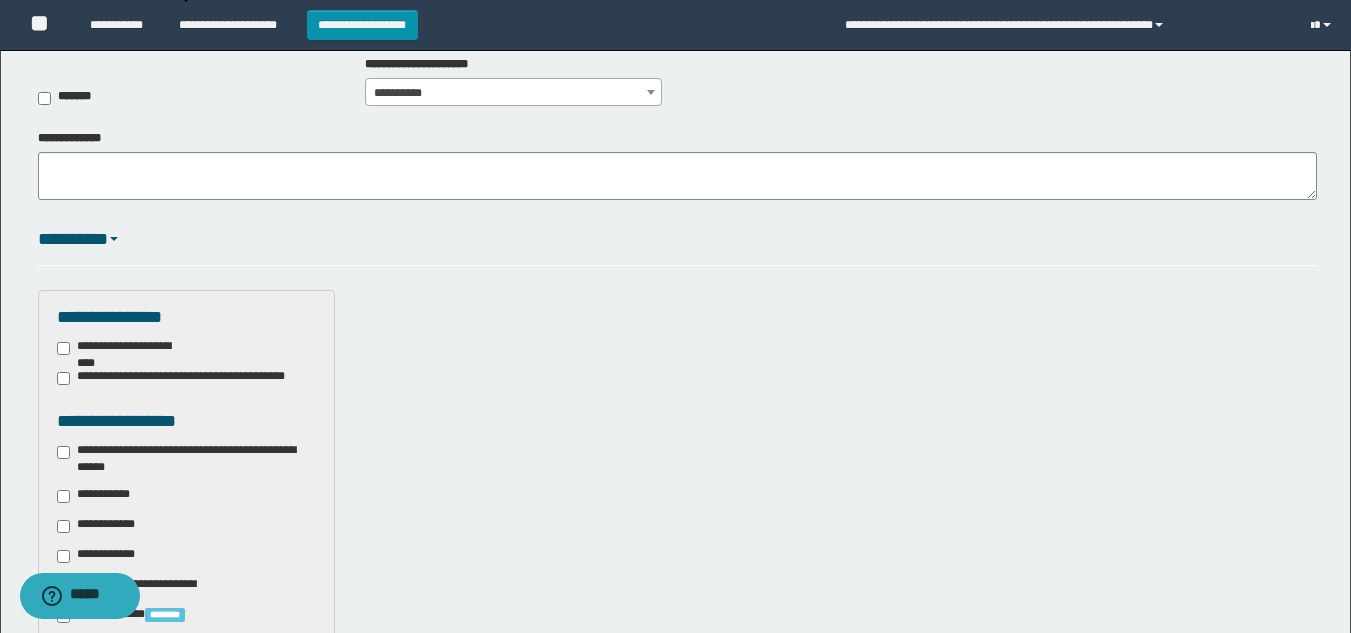 scroll, scrollTop: 400, scrollLeft: 0, axis: vertical 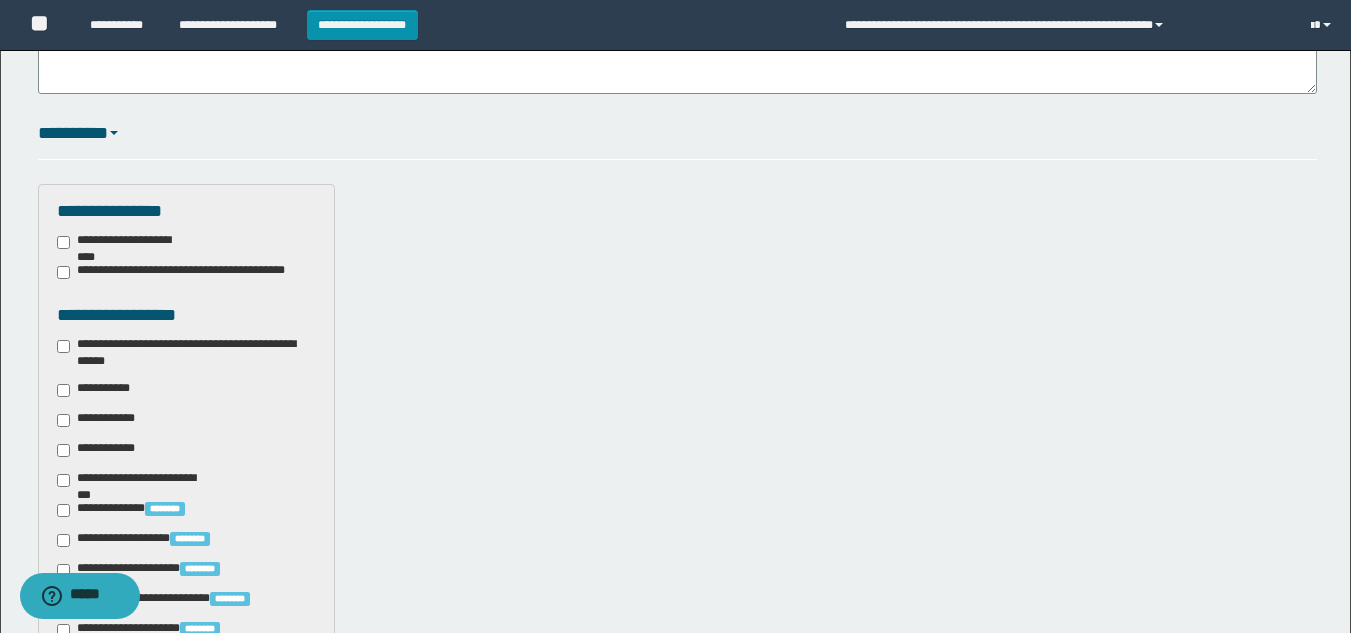 type on "*******" 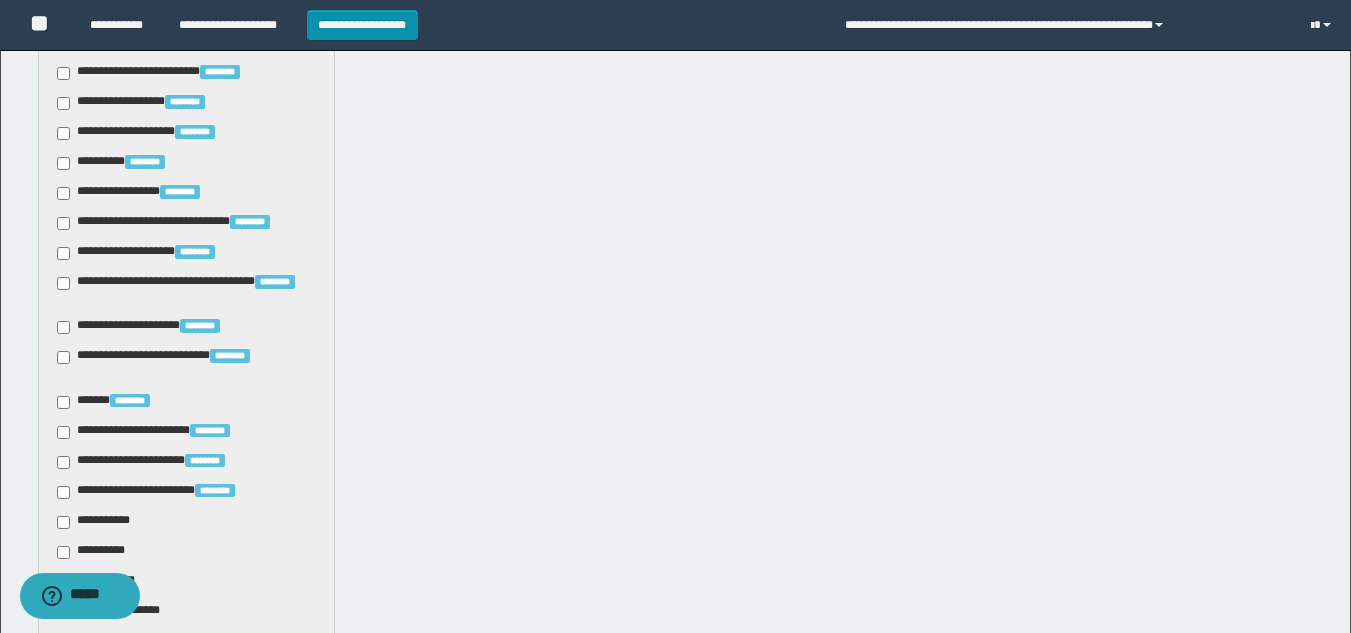 scroll, scrollTop: 1200, scrollLeft: 0, axis: vertical 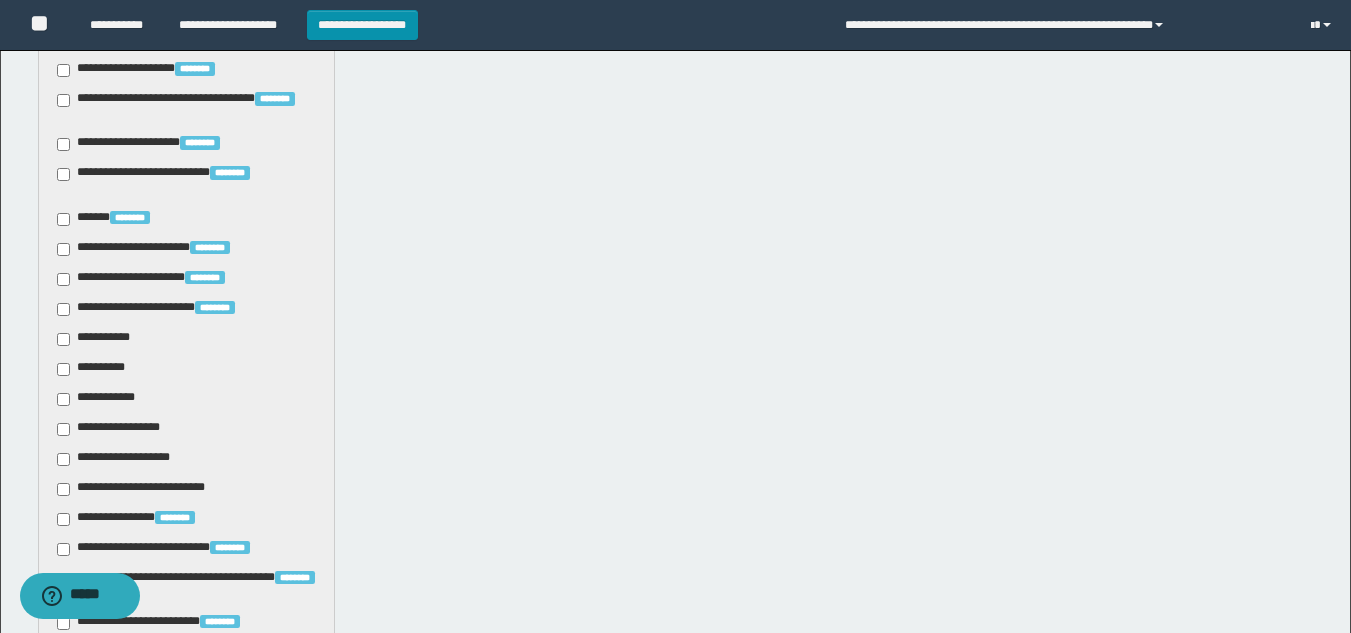 click on "**********" at bounding box center (186, 99) 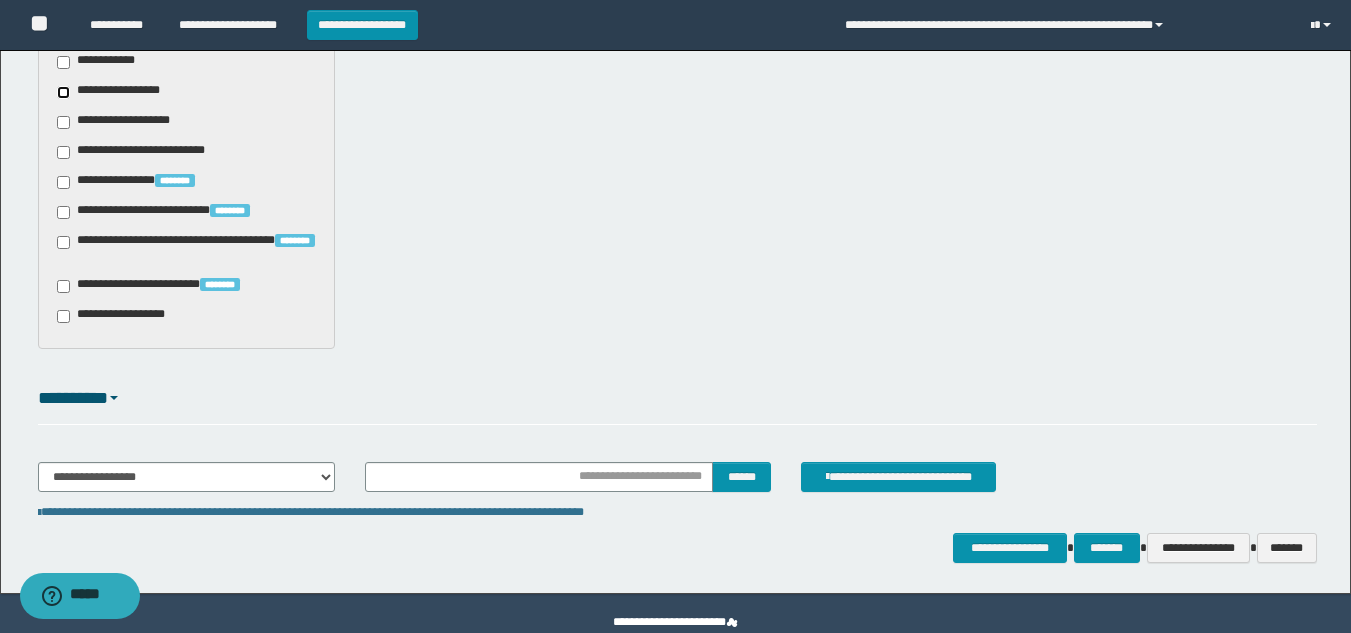 scroll, scrollTop: 1573, scrollLeft: 0, axis: vertical 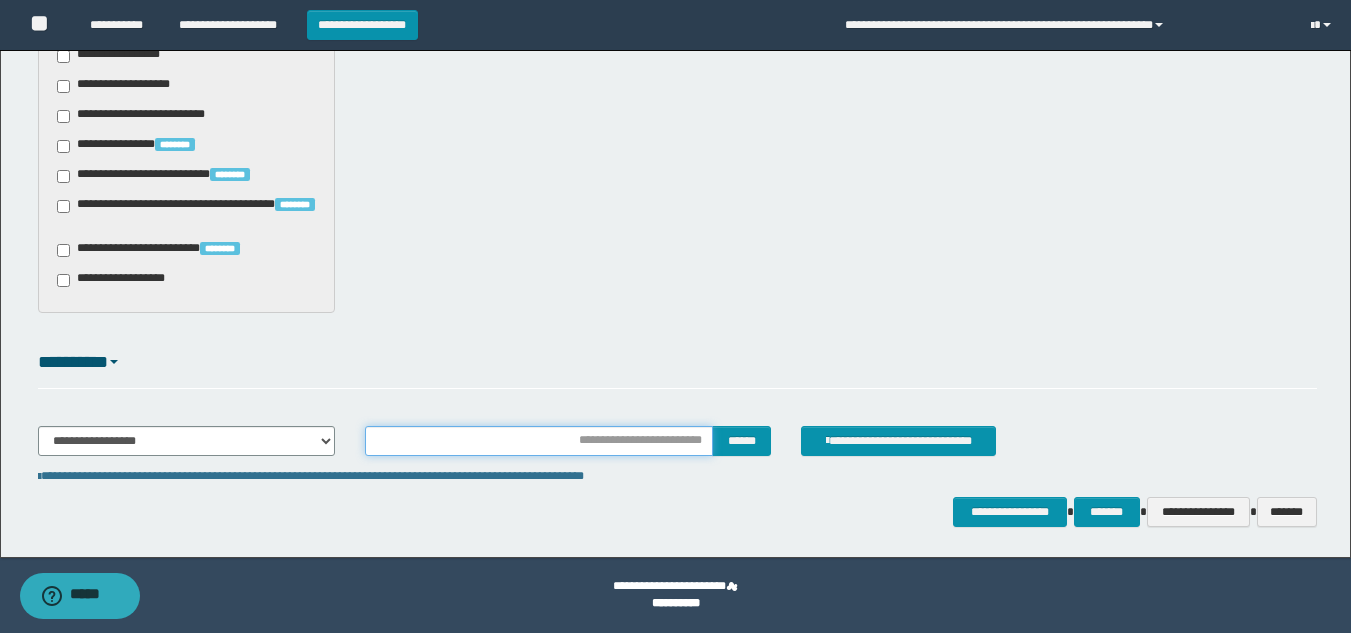 click at bounding box center (539, 441) 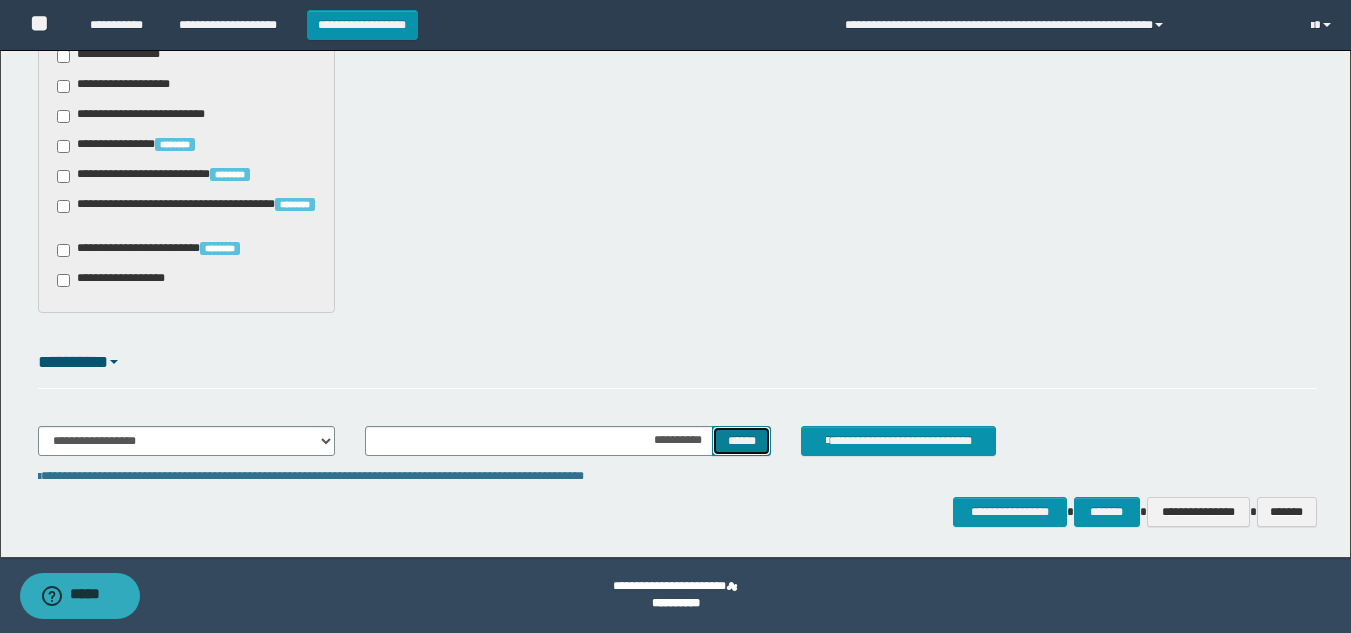 click on "******" at bounding box center [741, 441] 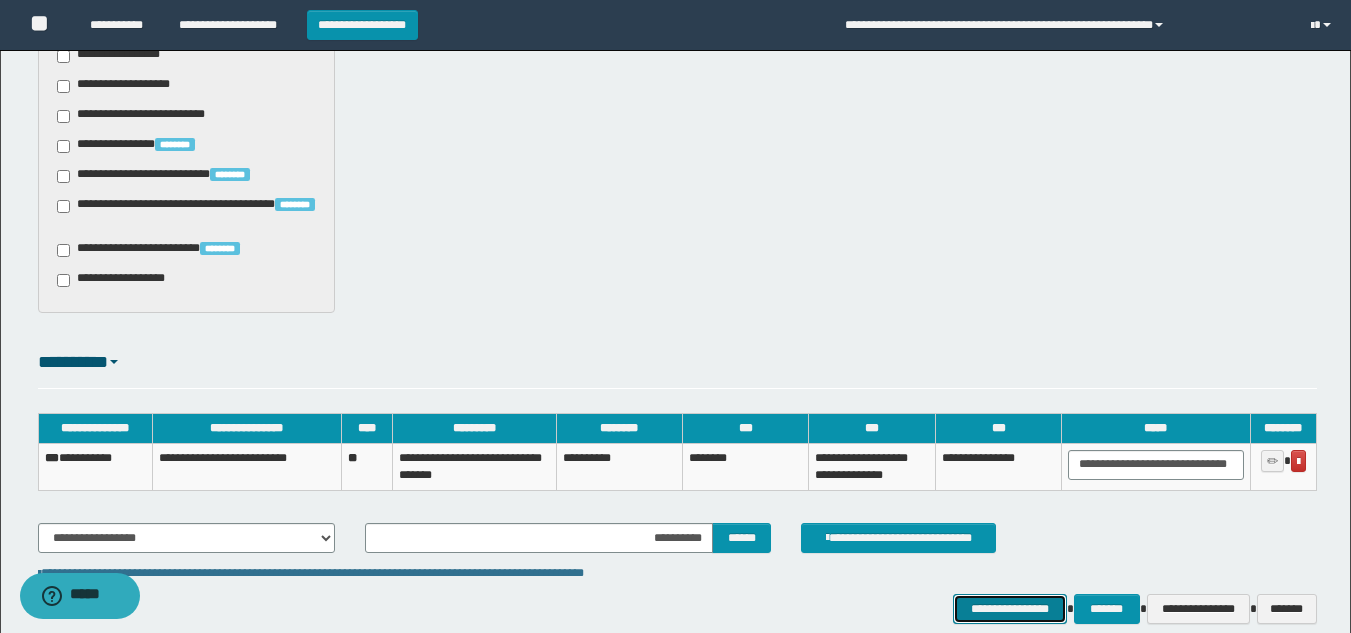 click on "**********" at bounding box center (1009, 609) 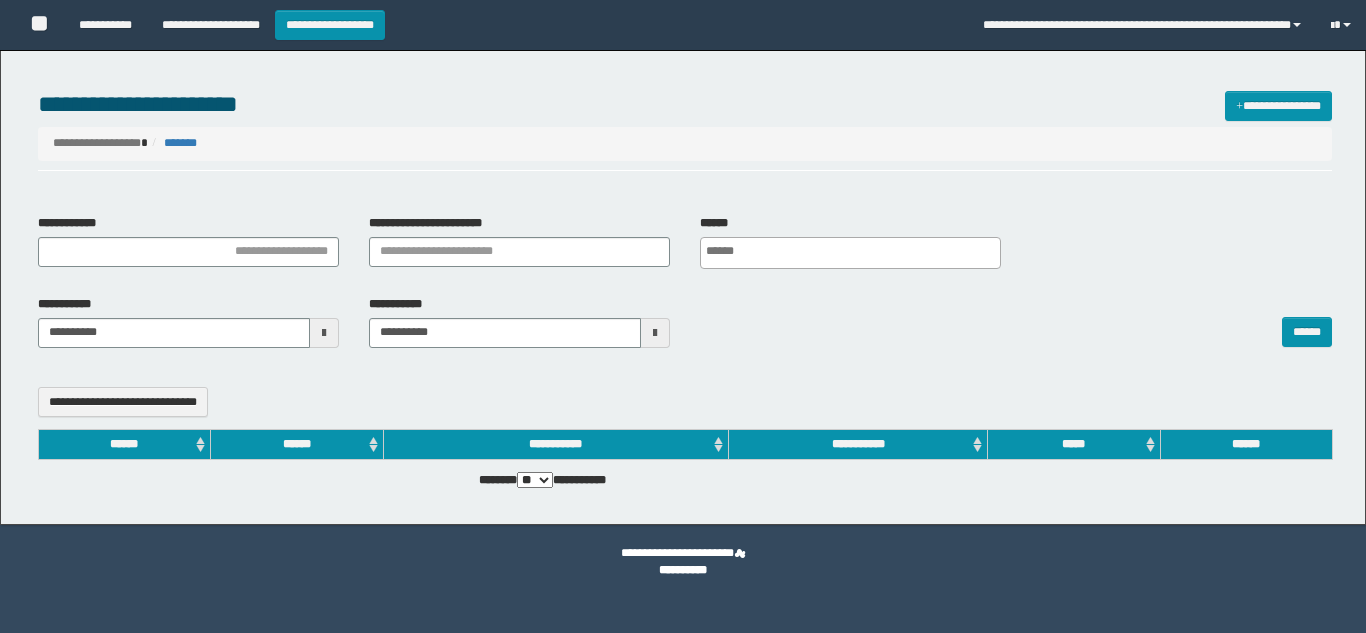 select 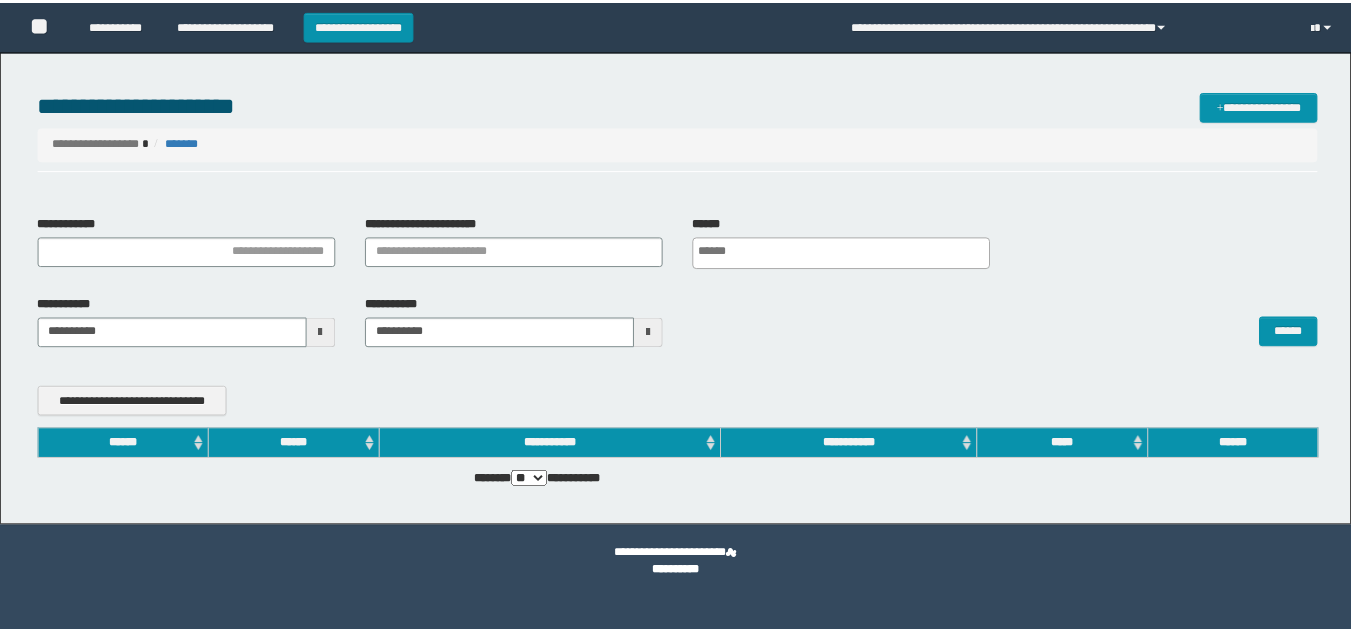 scroll, scrollTop: 0, scrollLeft: 0, axis: both 